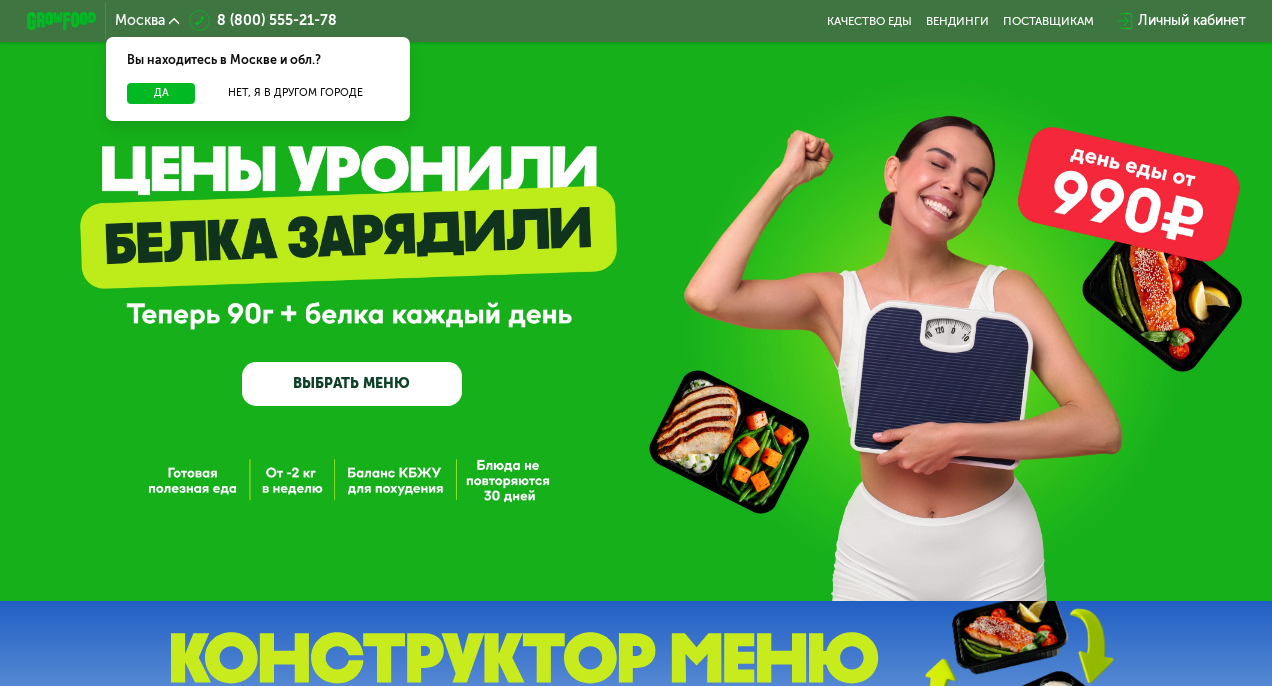 scroll, scrollTop: 0, scrollLeft: 0, axis: both 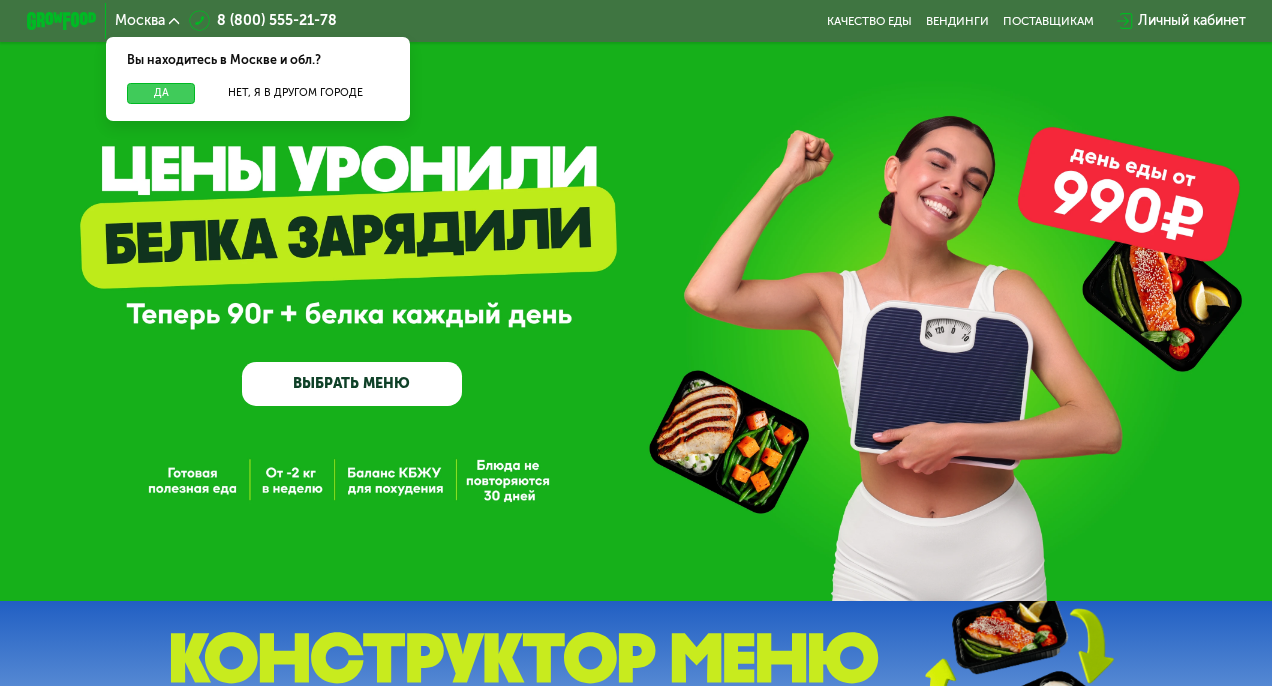 click on "Да" at bounding box center (161, 93) 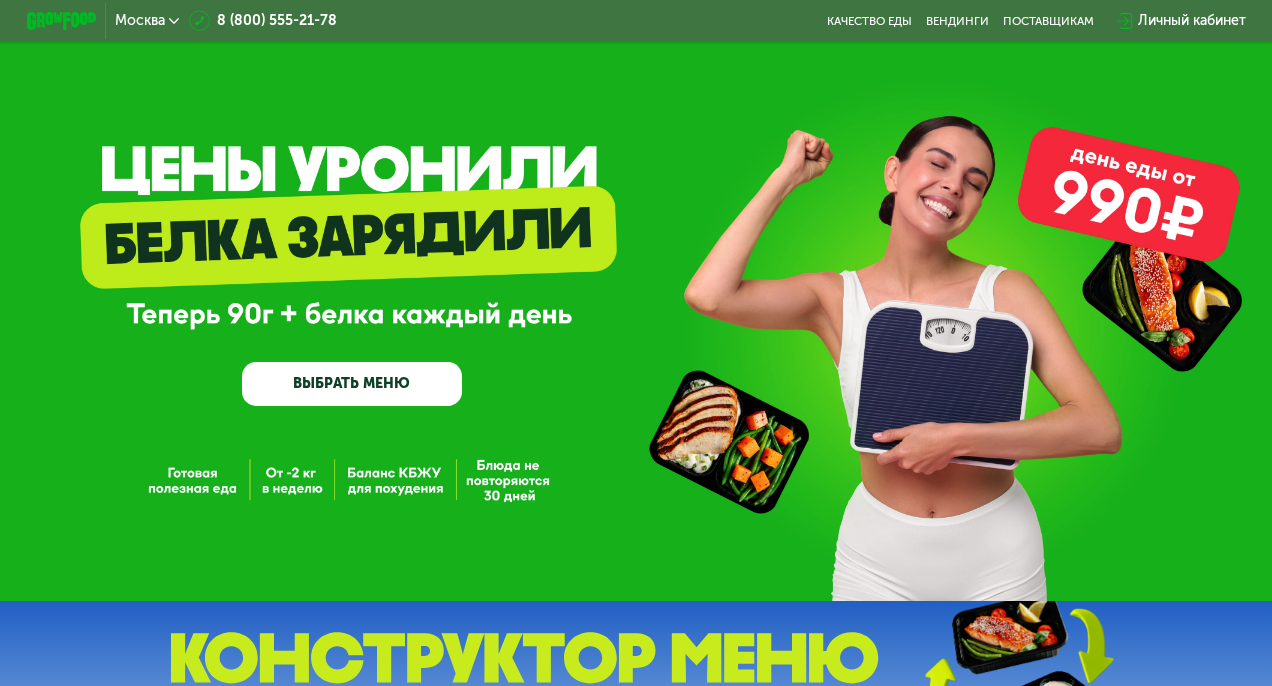 click on "Личный кабинет" at bounding box center (1192, 20) 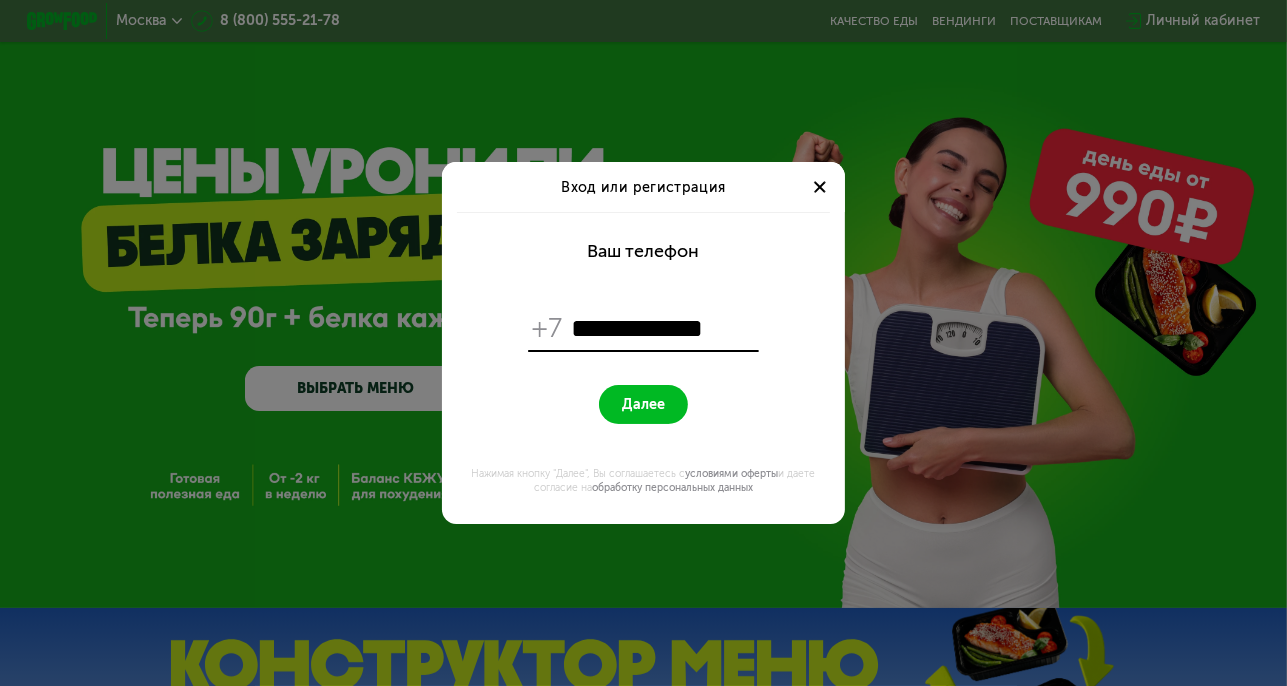 type on "**********" 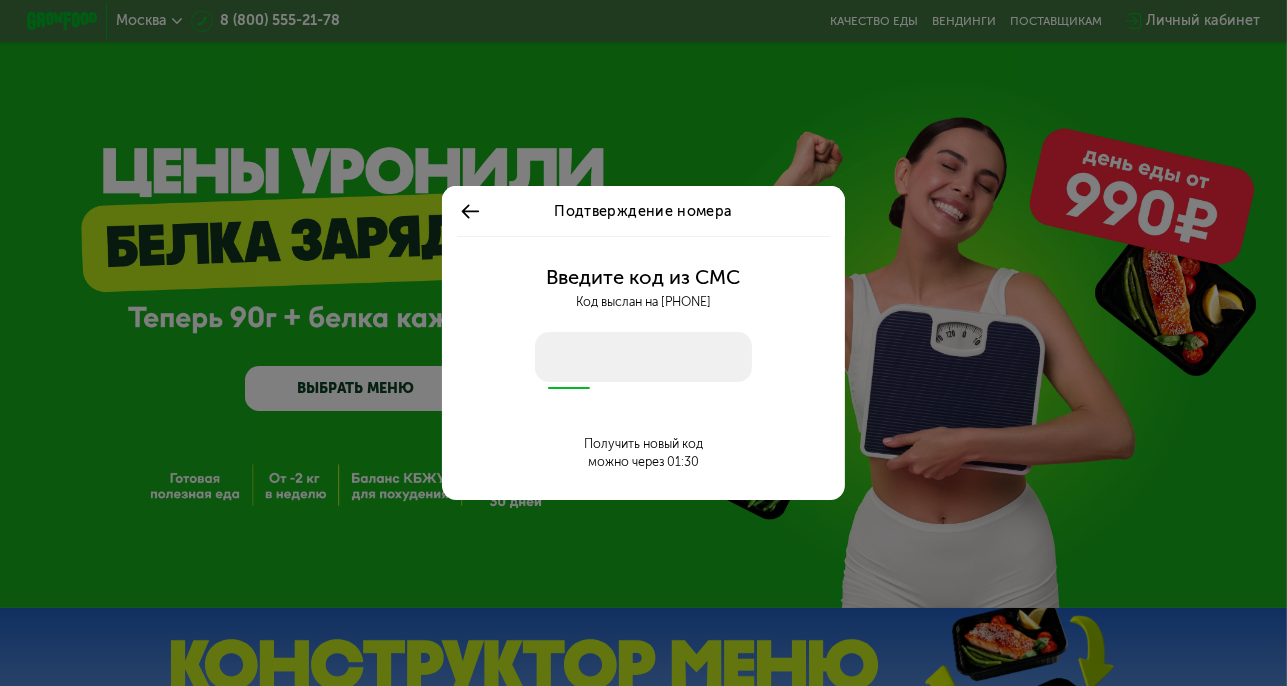 click at bounding box center [644, 357] 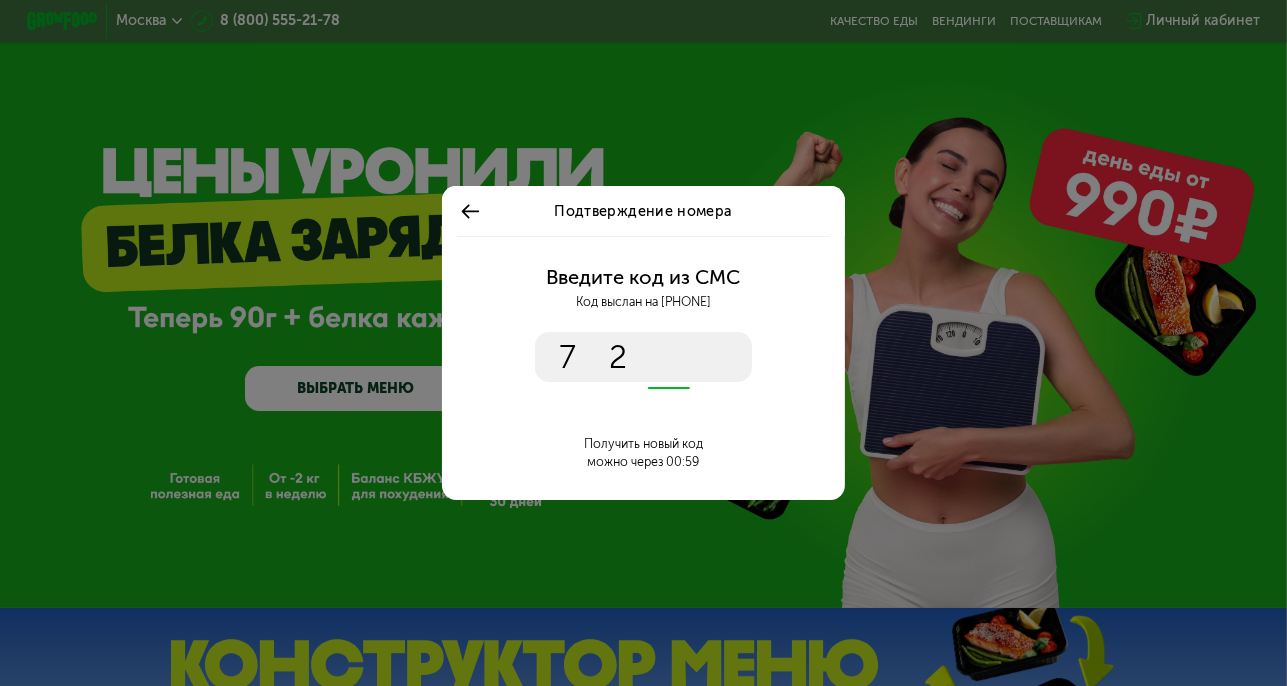 type on "****" 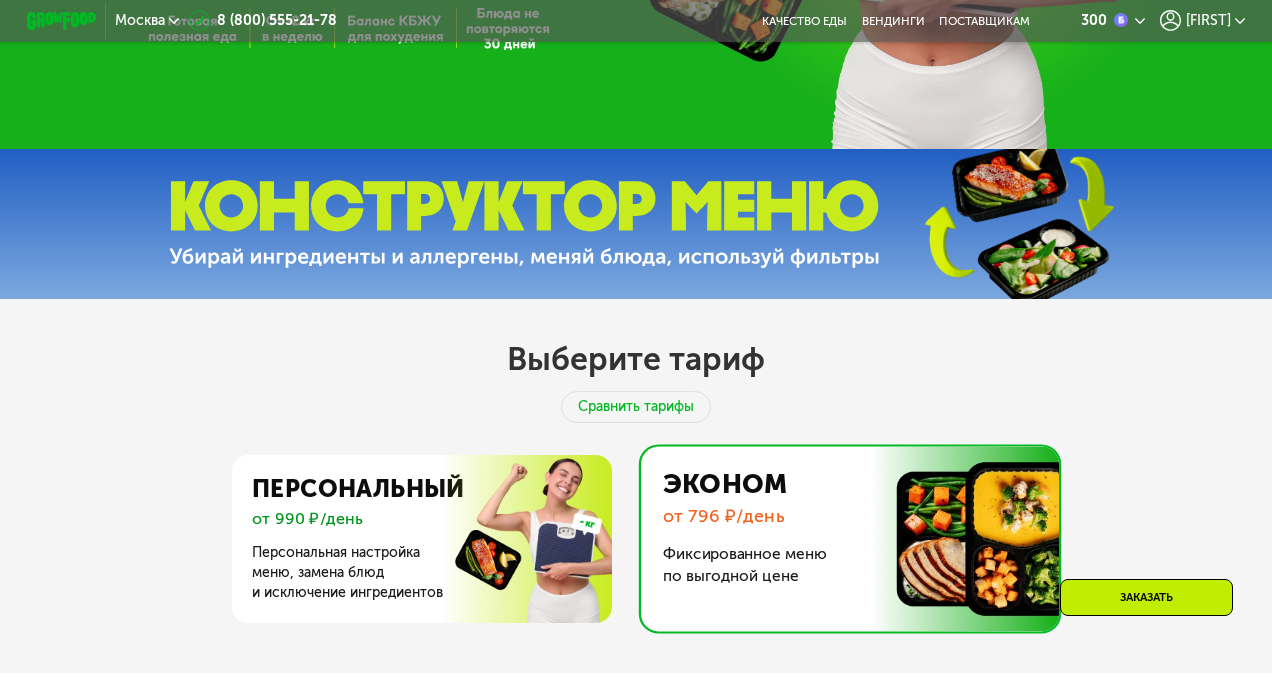 scroll, scrollTop: 500, scrollLeft: 0, axis: vertical 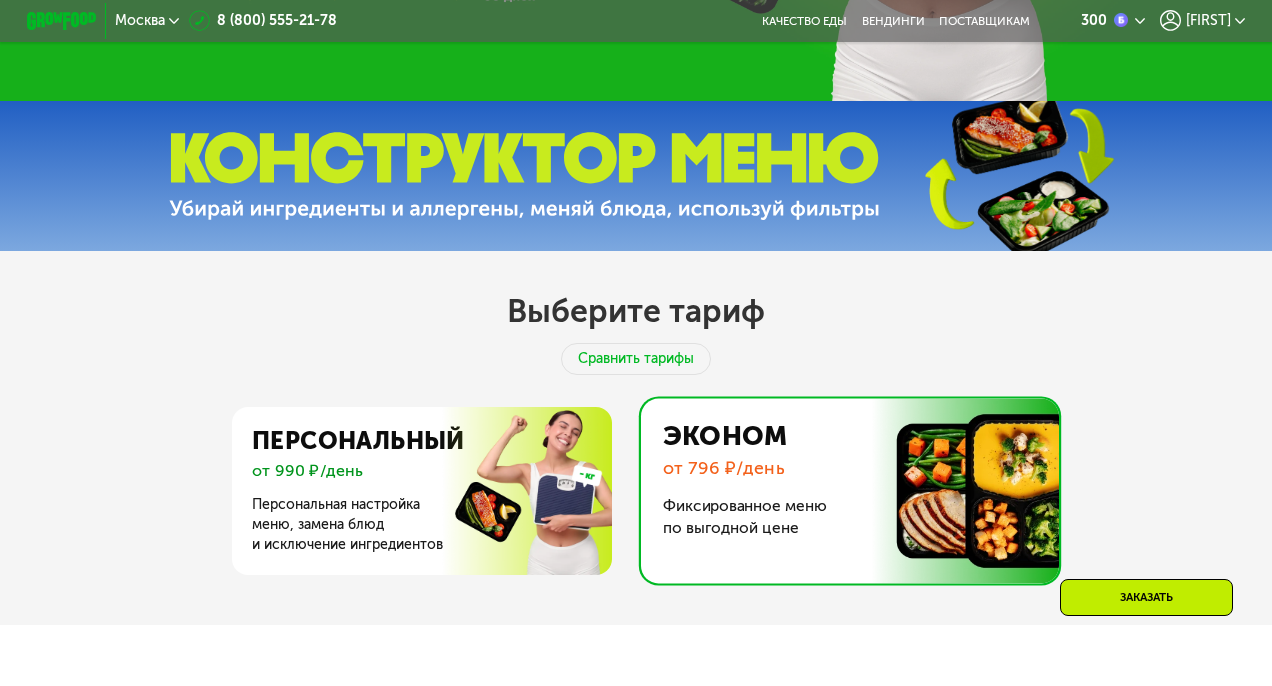 click at bounding box center (524, 176) 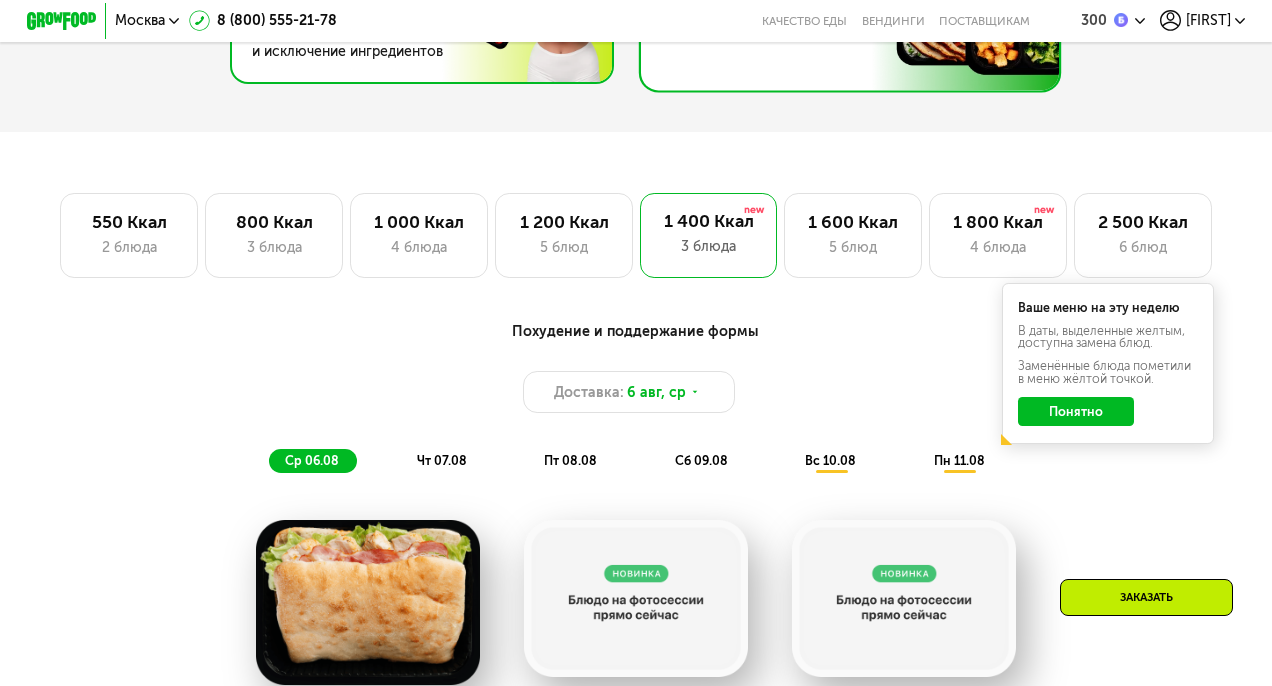 scroll, scrollTop: 1000, scrollLeft: 0, axis: vertical 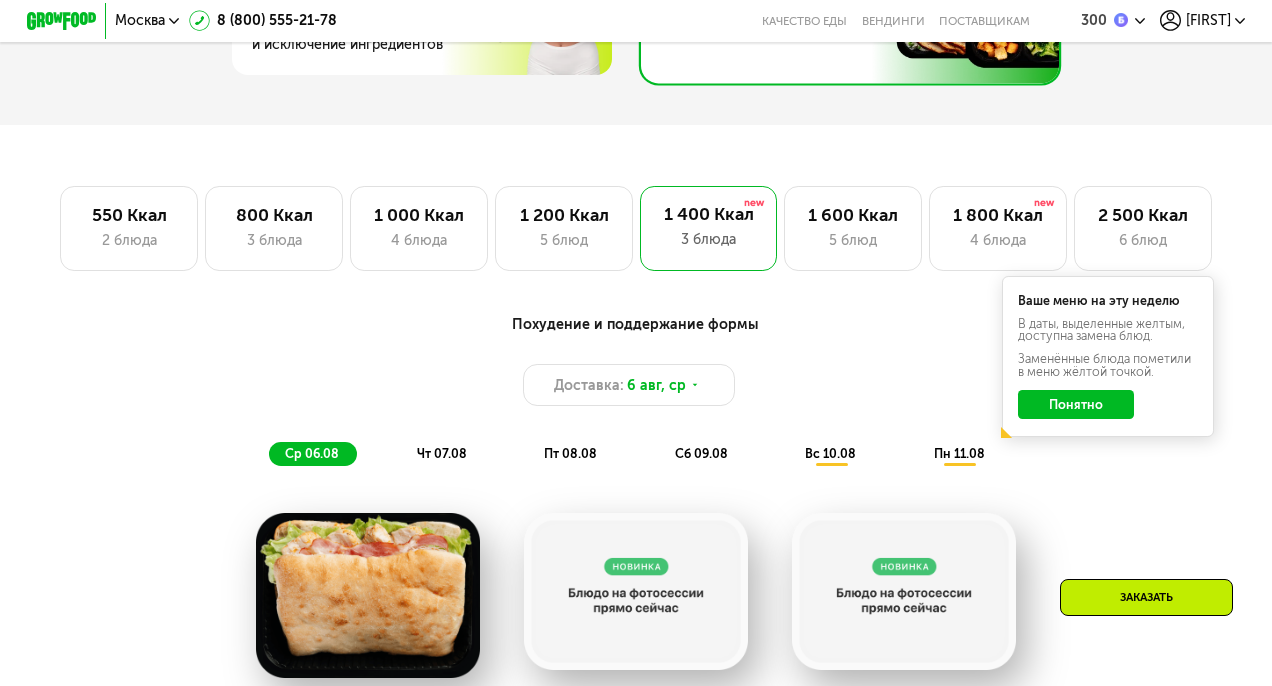 click on "Понятно" 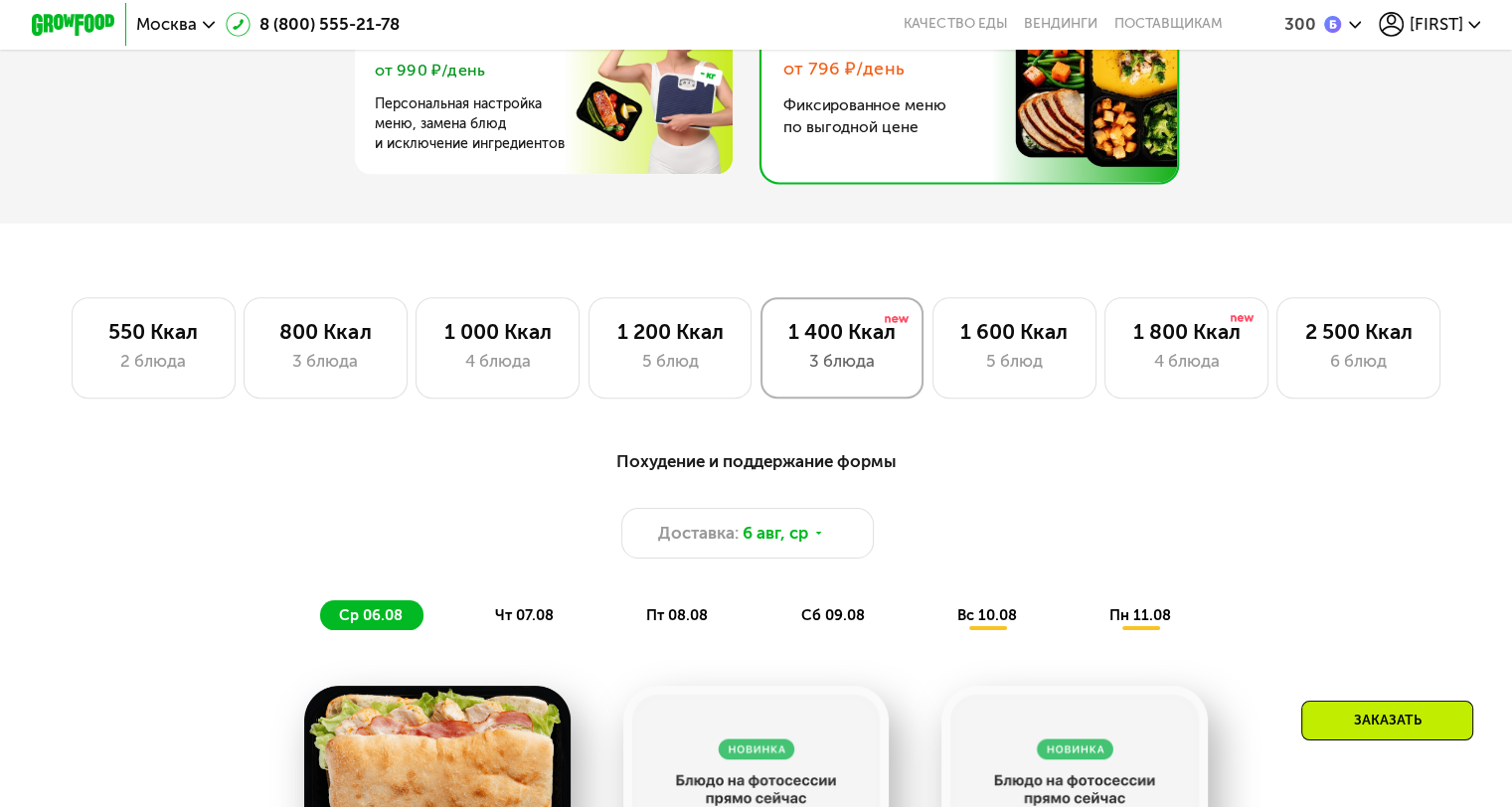 scroll, scrollTop: 994, scrollLeft: 0, axis: vertical 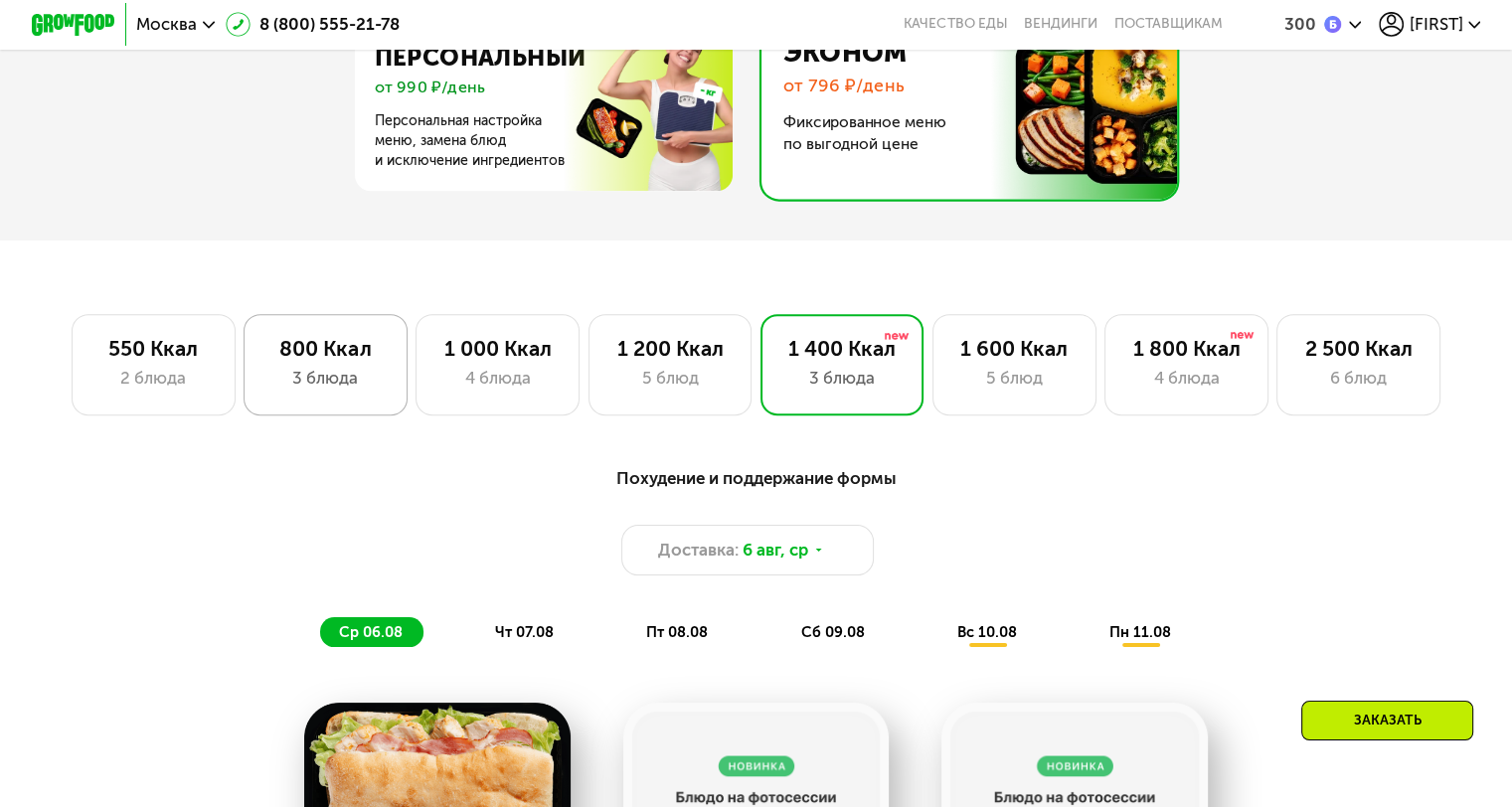 click on "3 блюда" at bounding box center [325, 378] 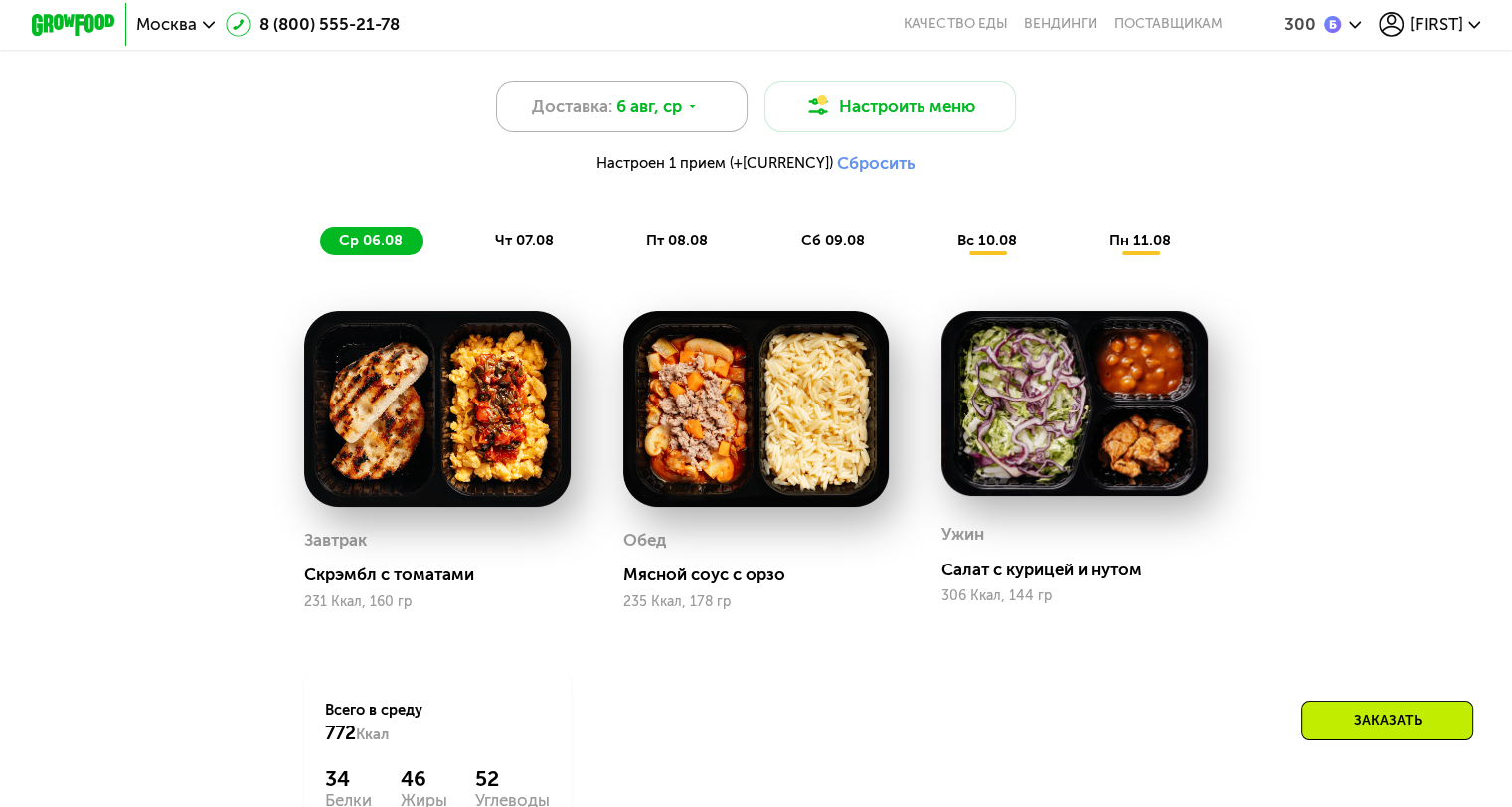 scroll, scrollTop: 1391, scrollLeft: 0, axis: vertical 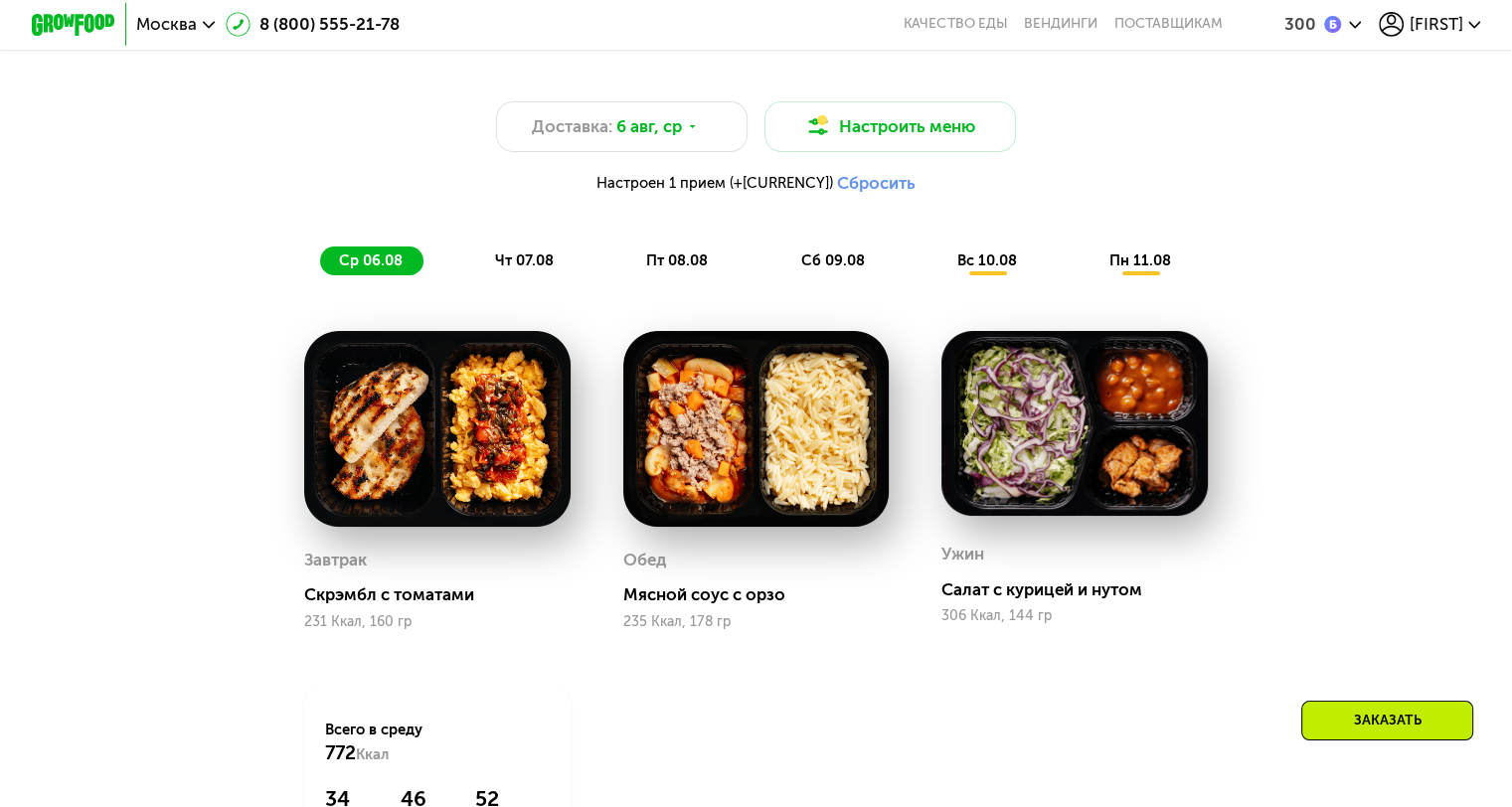 click on "Сбросить" at bounding box center [876, 183] 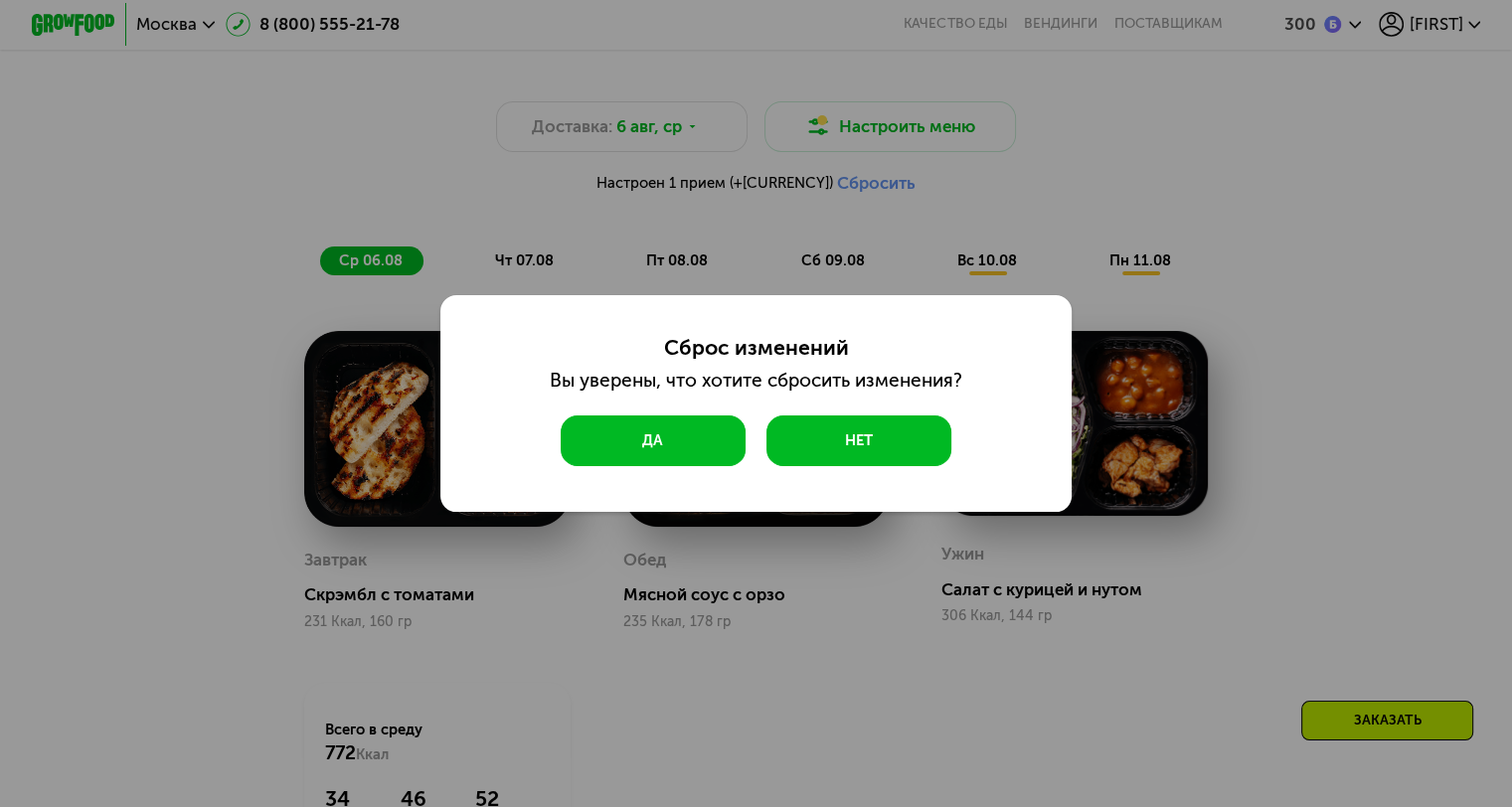 click on "Да" at bounding box center (653, 440) 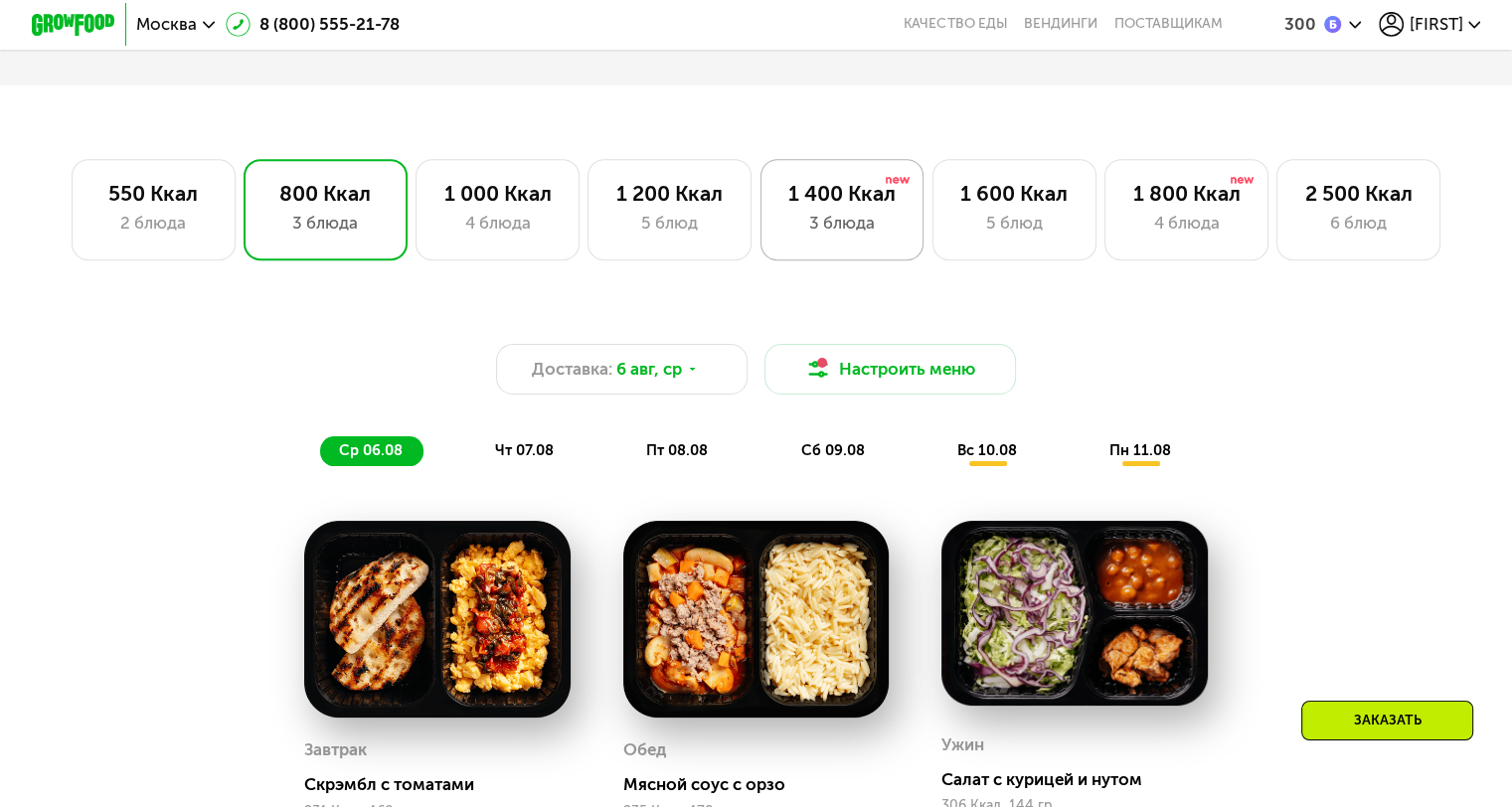 scroll, scrollTop: 1292, scrollLeft: 0, axis: vertical 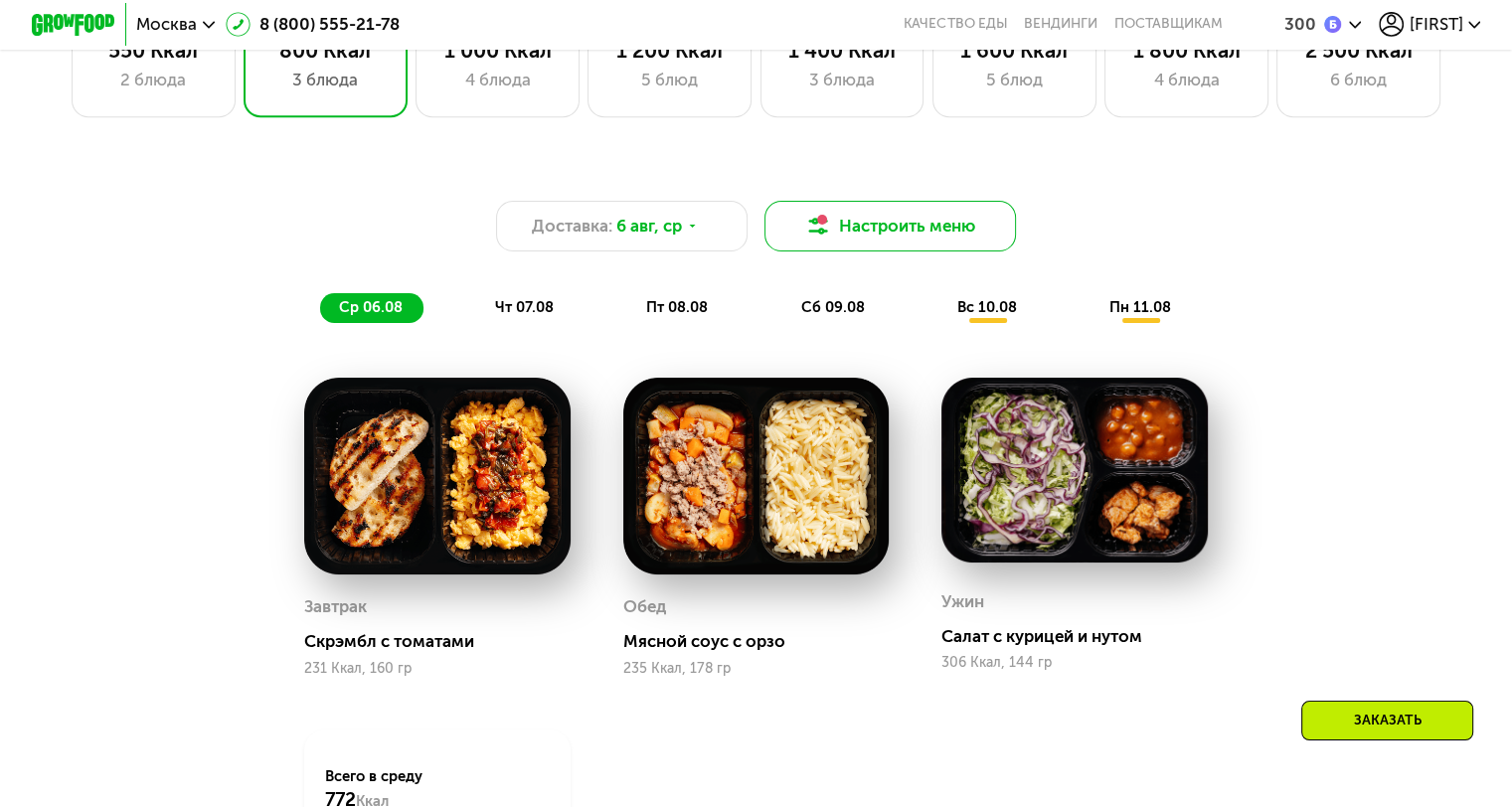 click on "Настроить меню" at bounding box center [891, 226] 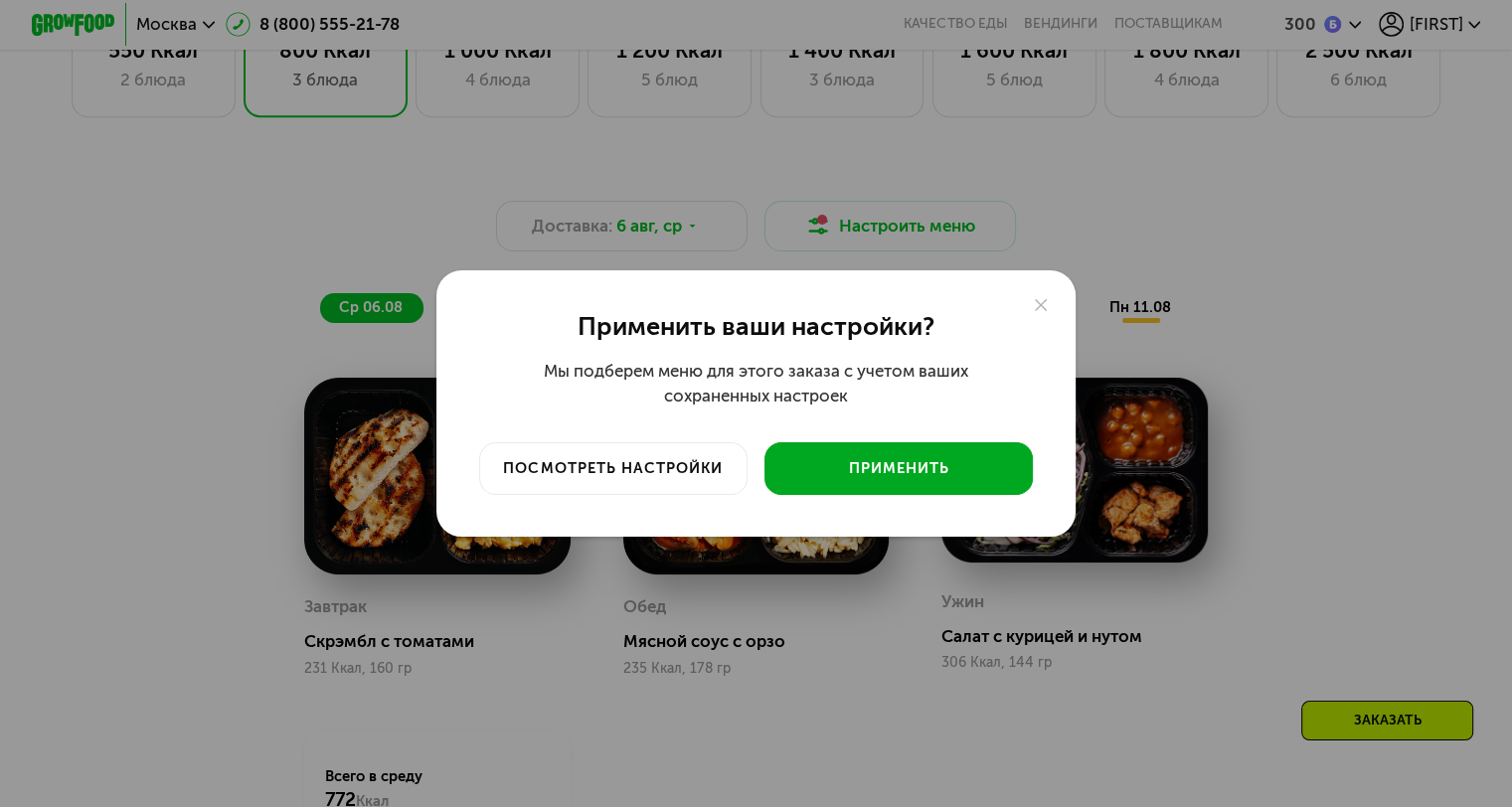 click on "Применить" at bounding box center [899, 468] 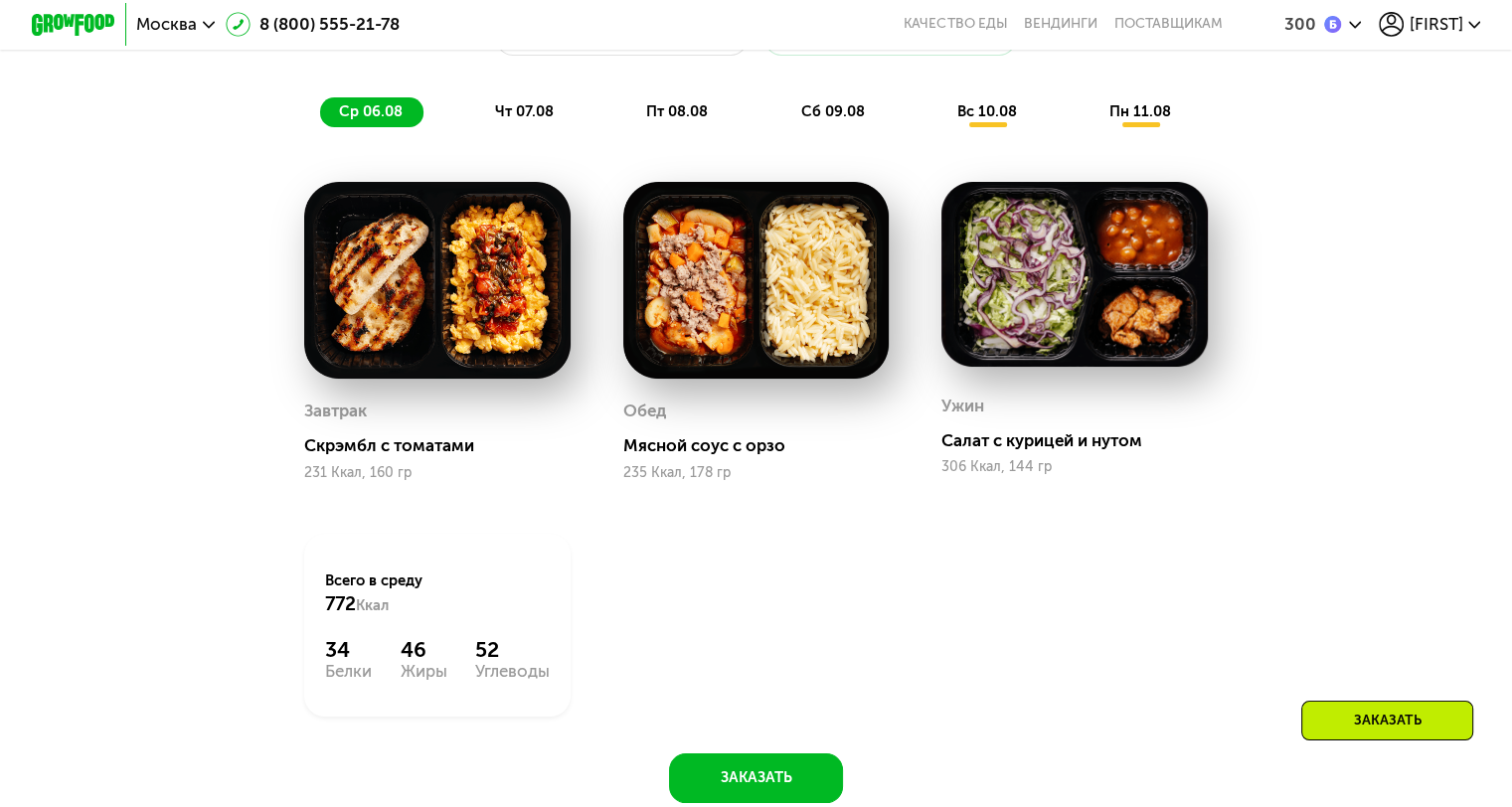 scroll, scrollTop: 1491, scrollLeft: 0, axis: vertical 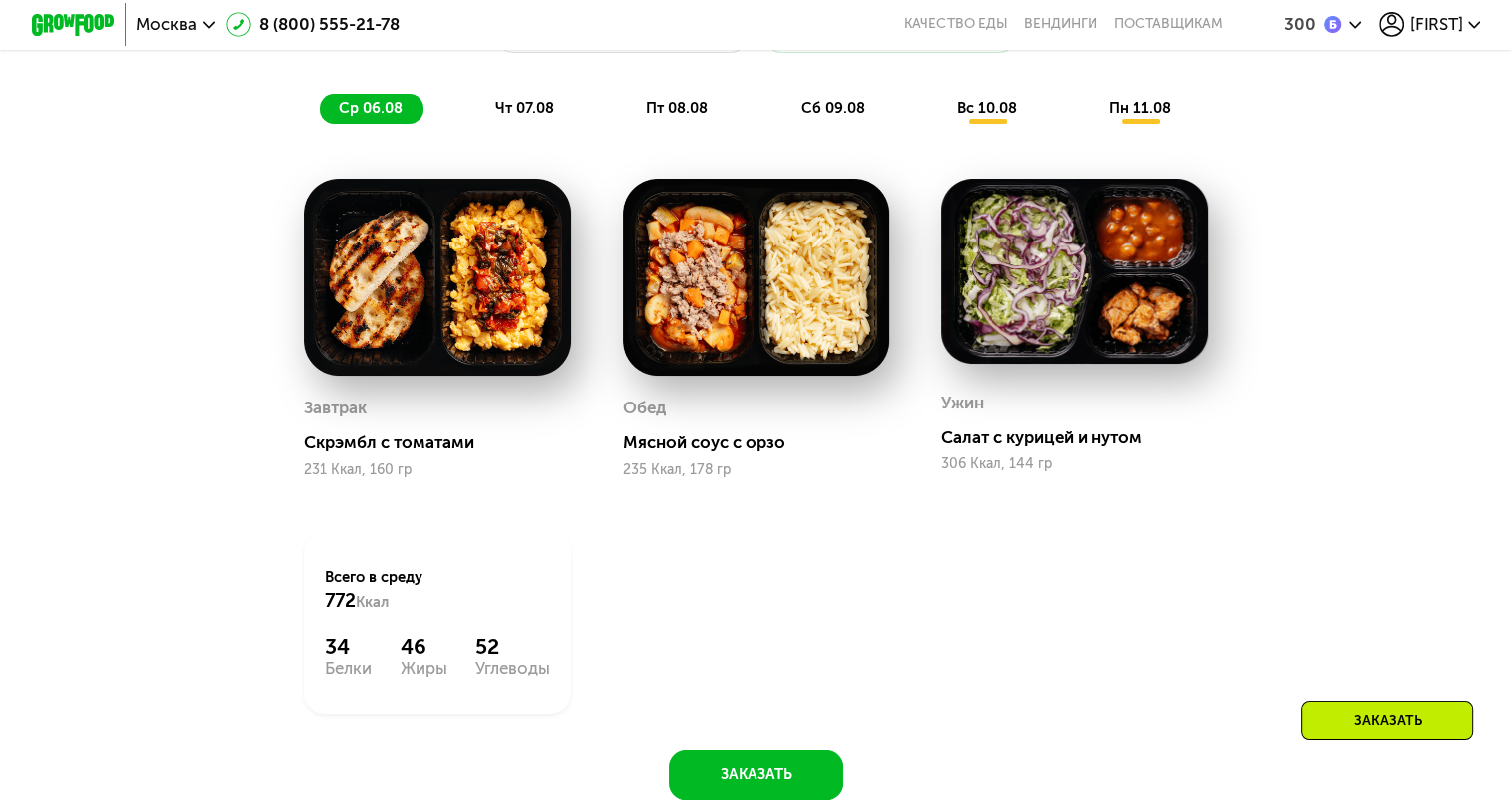 drag, startPoint x: 870, startPoint y: 590, endPoint x: 874, endPoint y: 574, distance: 16.492423 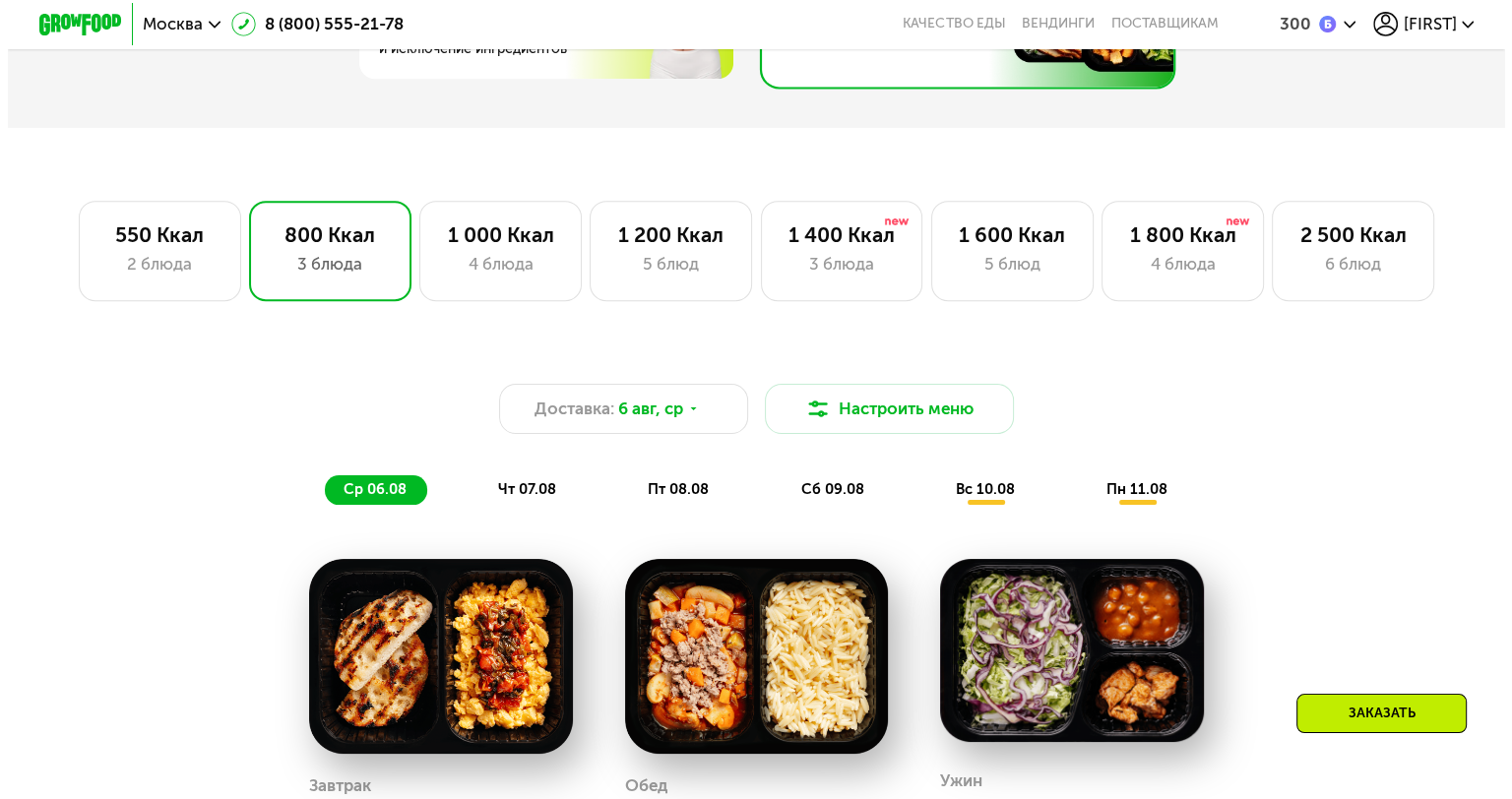 scroll, scrollTop: 1082, scrollLeft: 0, axis: vertical 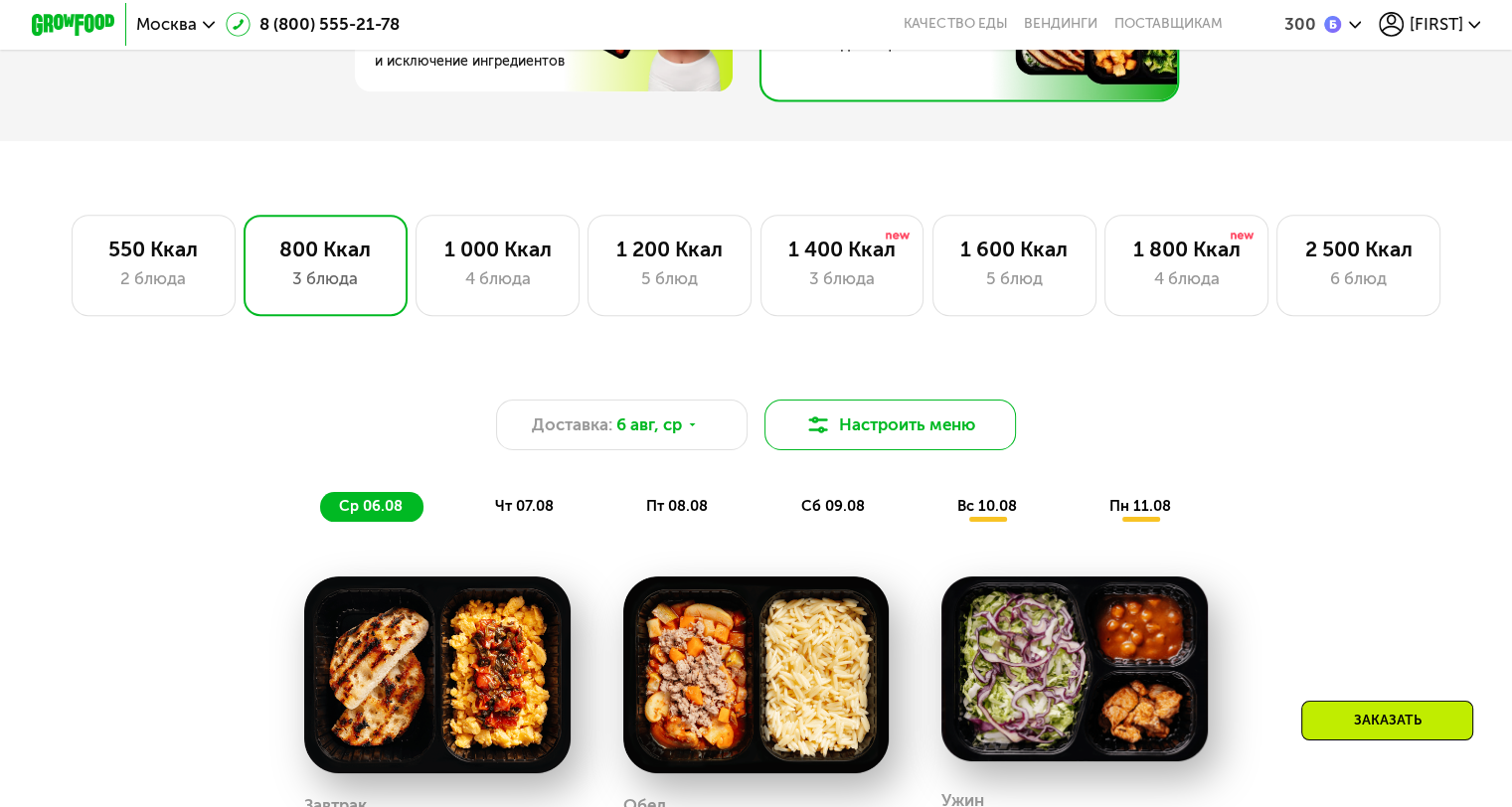click on "Настроить меню" at bounding box center (891, 424) 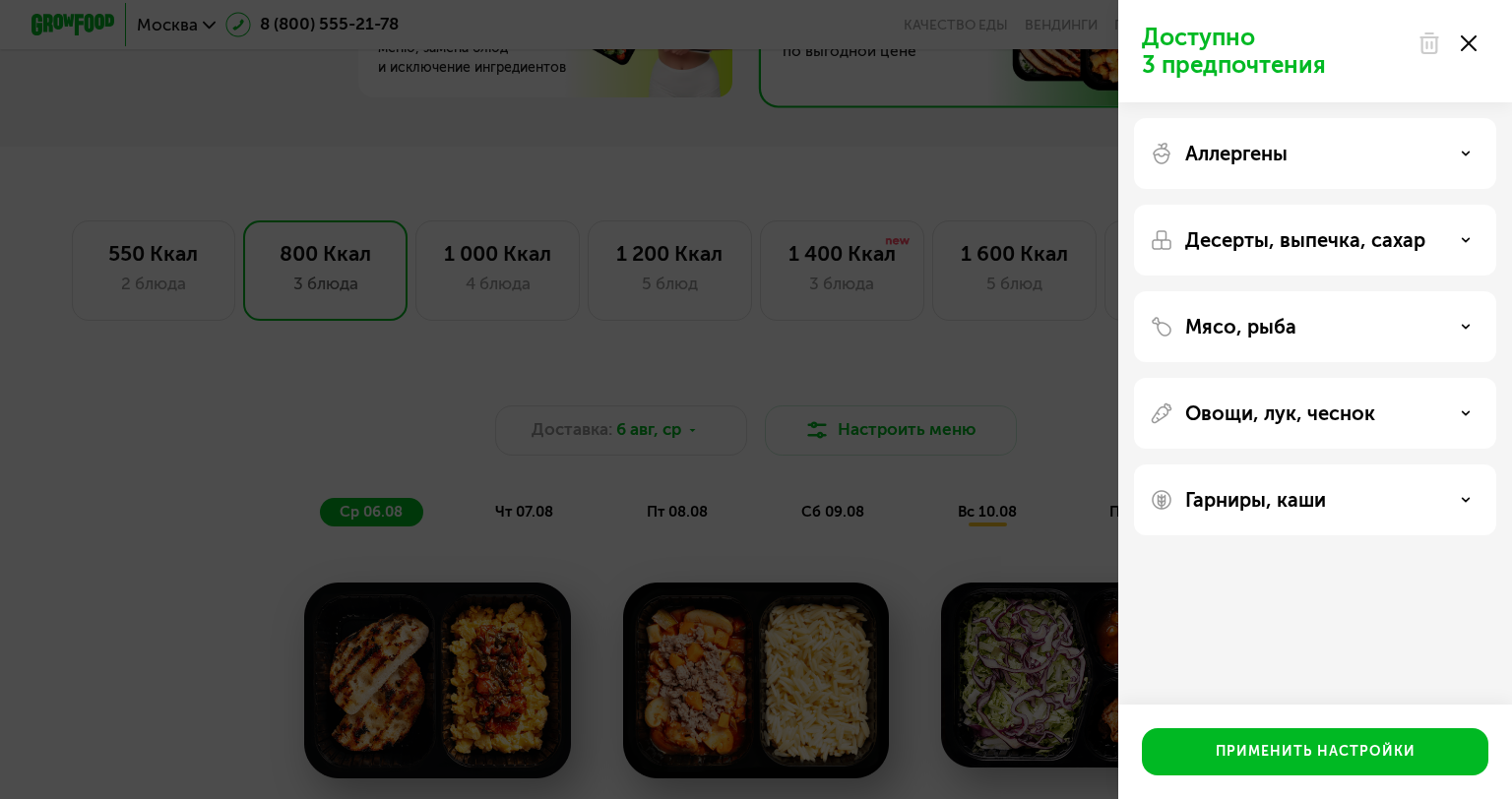 click on "Аллергены" at bounding box center [1315, 154] 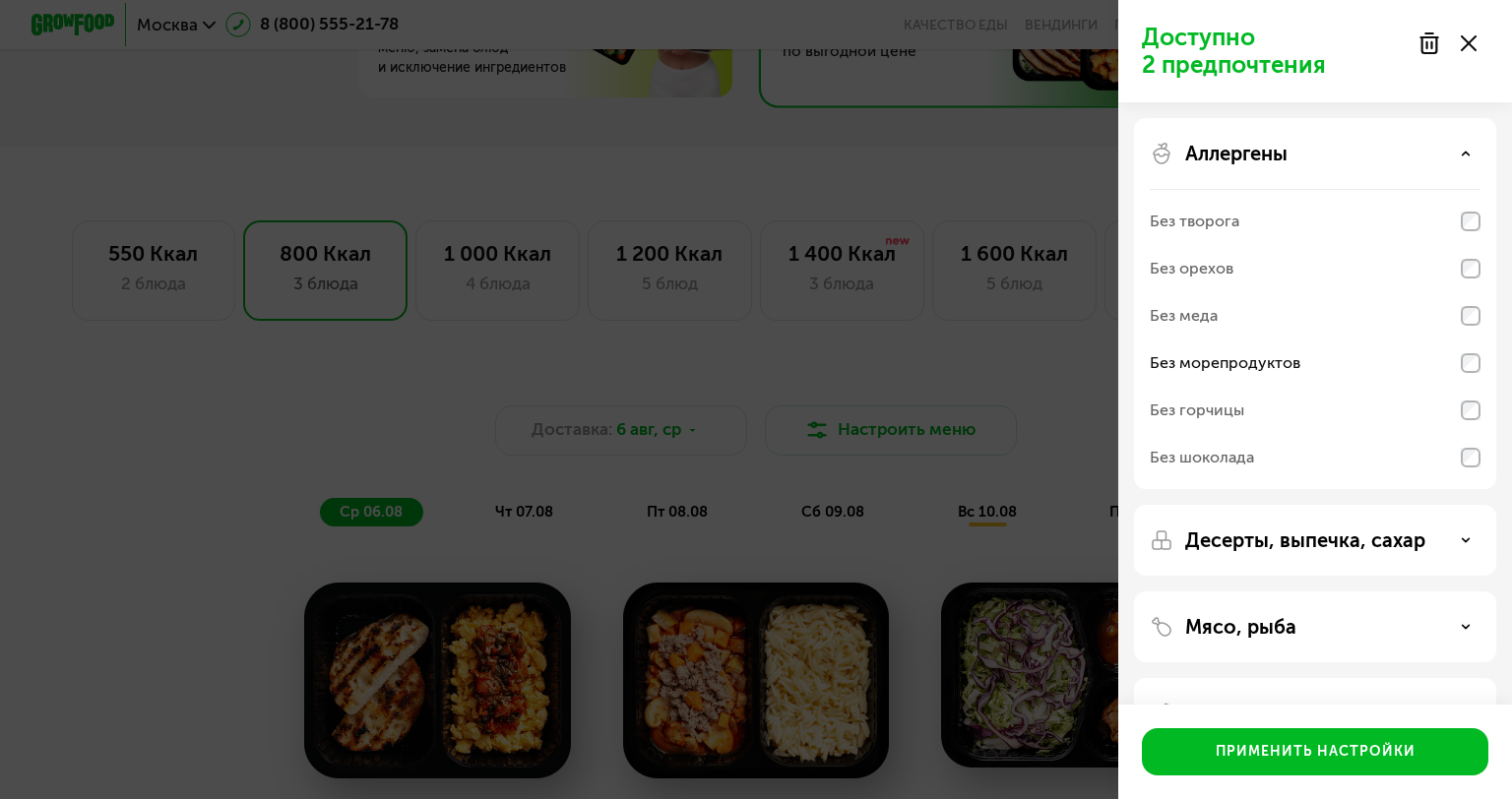 click on "Десерты, выпечка, сахар" at bounding box center (1315, 540) 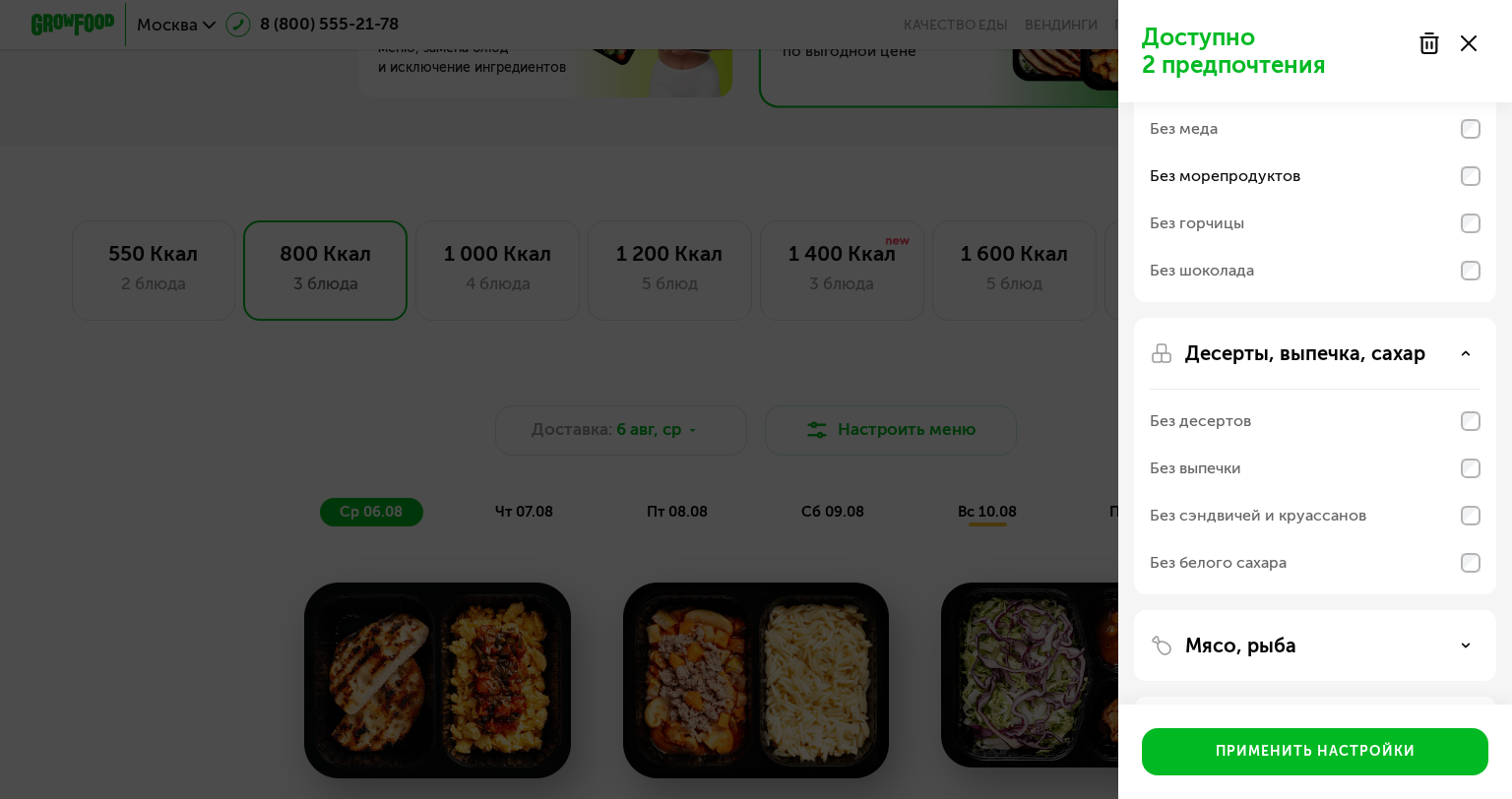 scroll, scrollTop: 197, scrollLeft: 0, axis: vertical 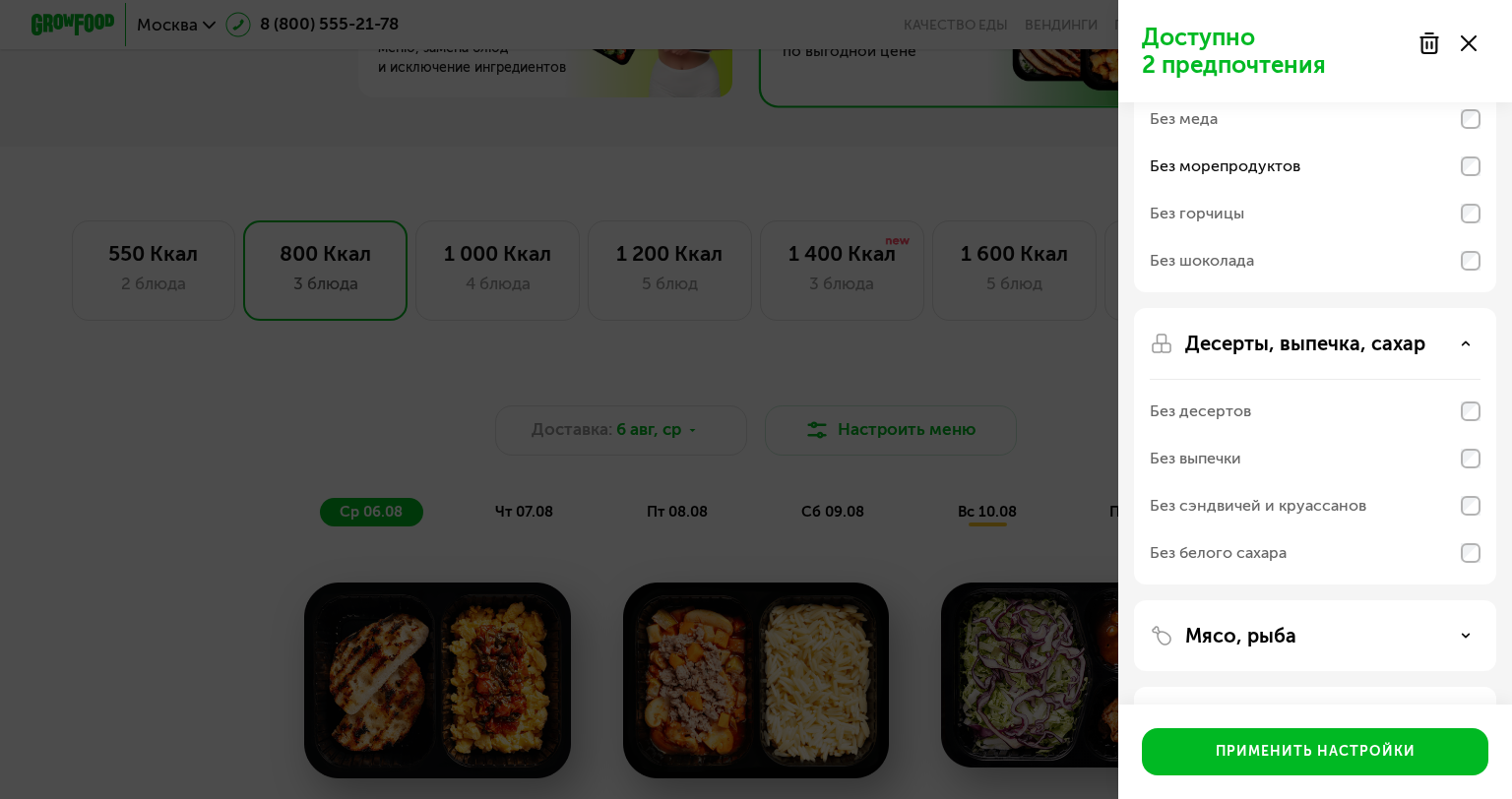 click on "Мясо, рыба" at bounding box center [1315, 636] 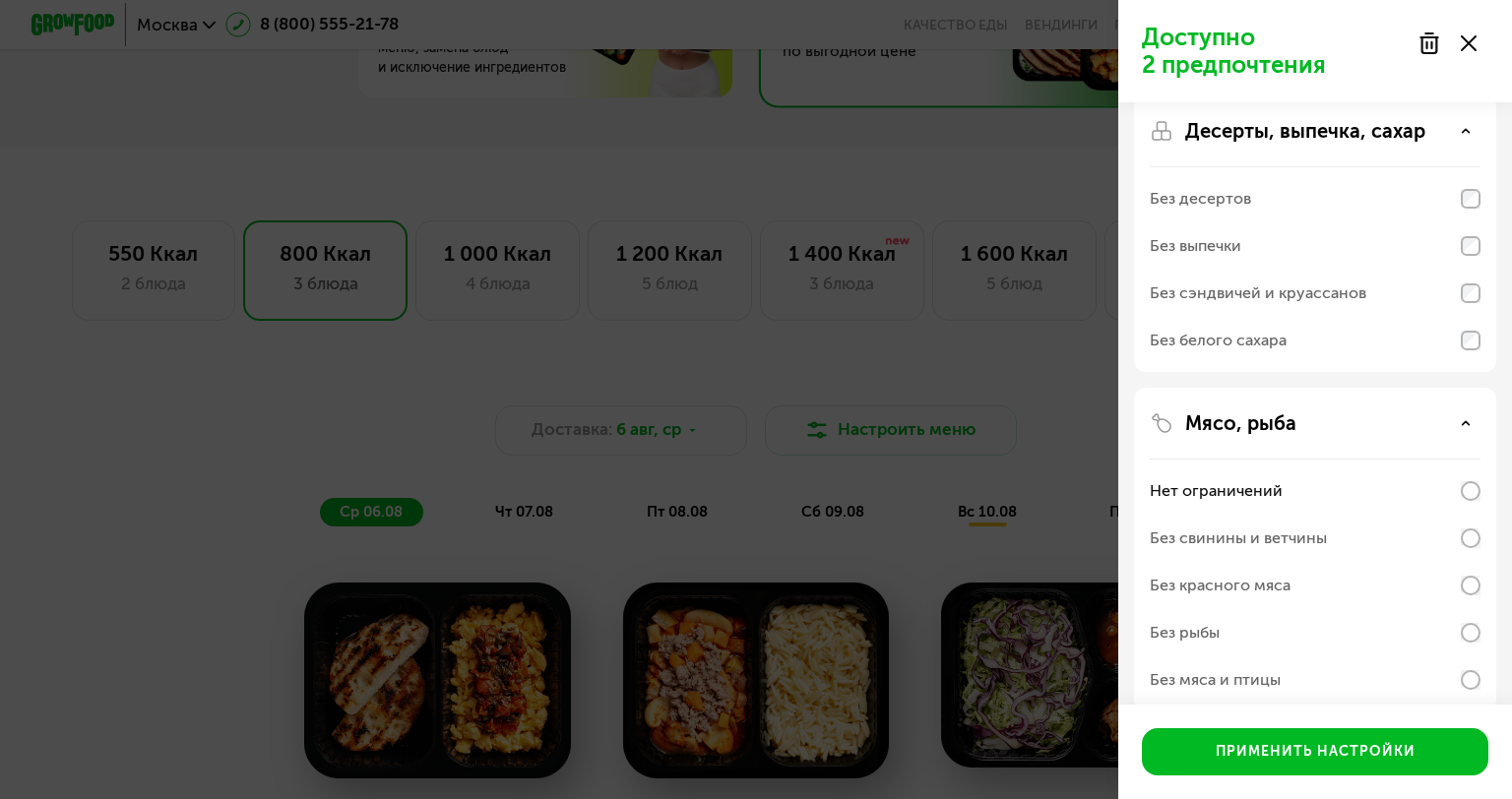 scroll, scrollTop: 492, scrollLeft: 0, axis: vertical 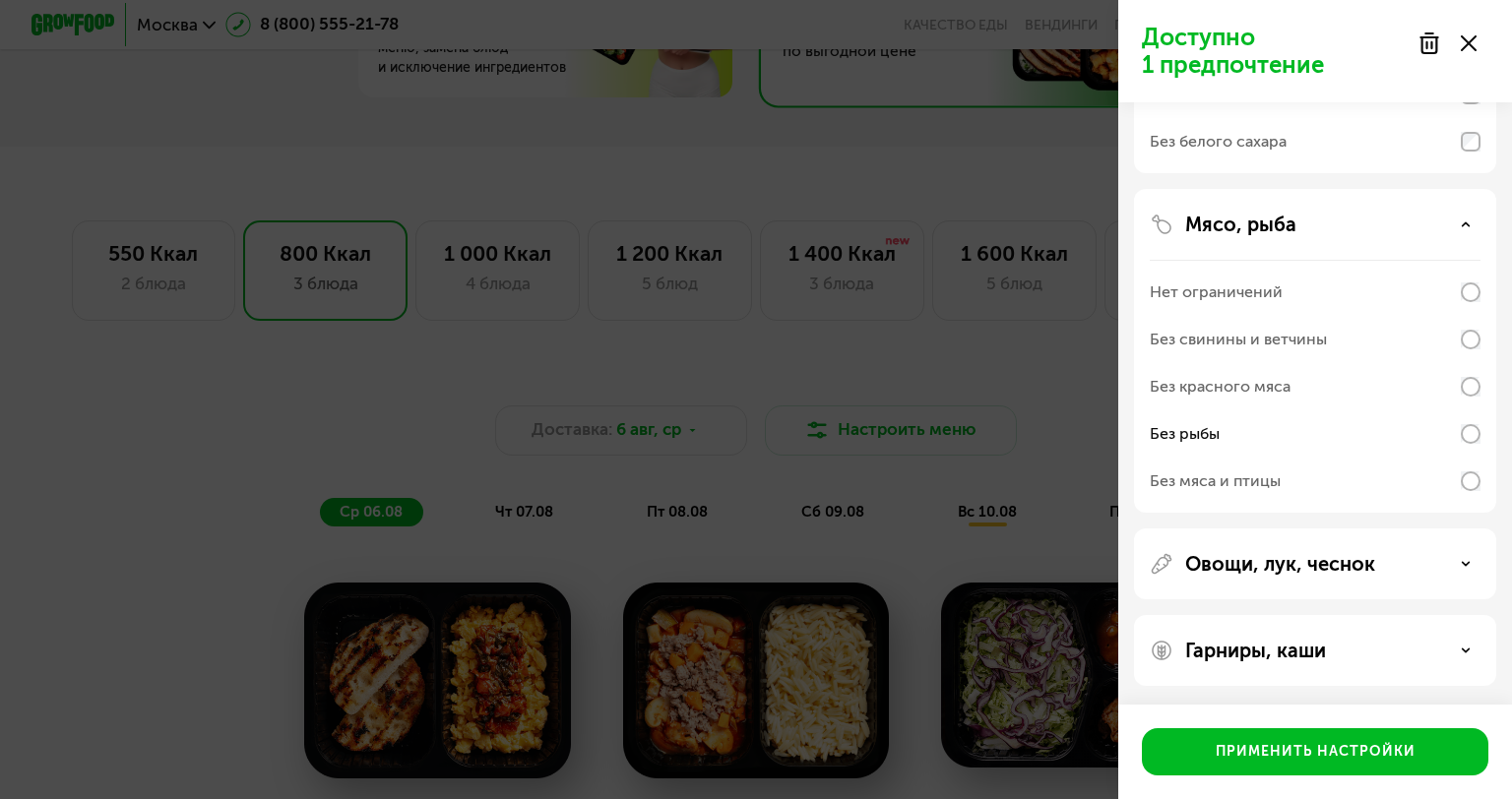 click on "Гарниры, каши" at bounding box center (1315, 650) 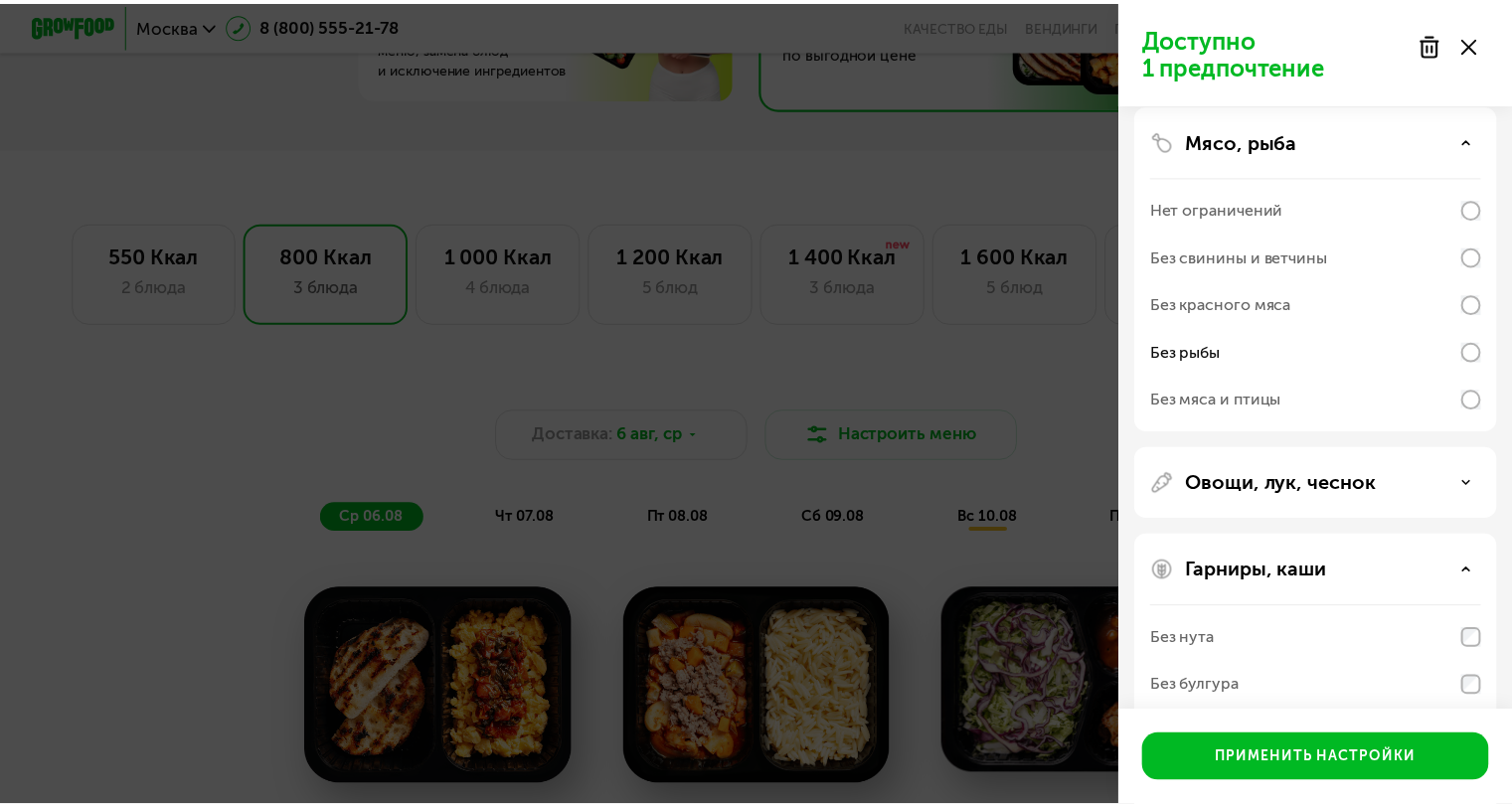 scroll, scrollTop: 870, scrollLeft: 0, axis: vertical 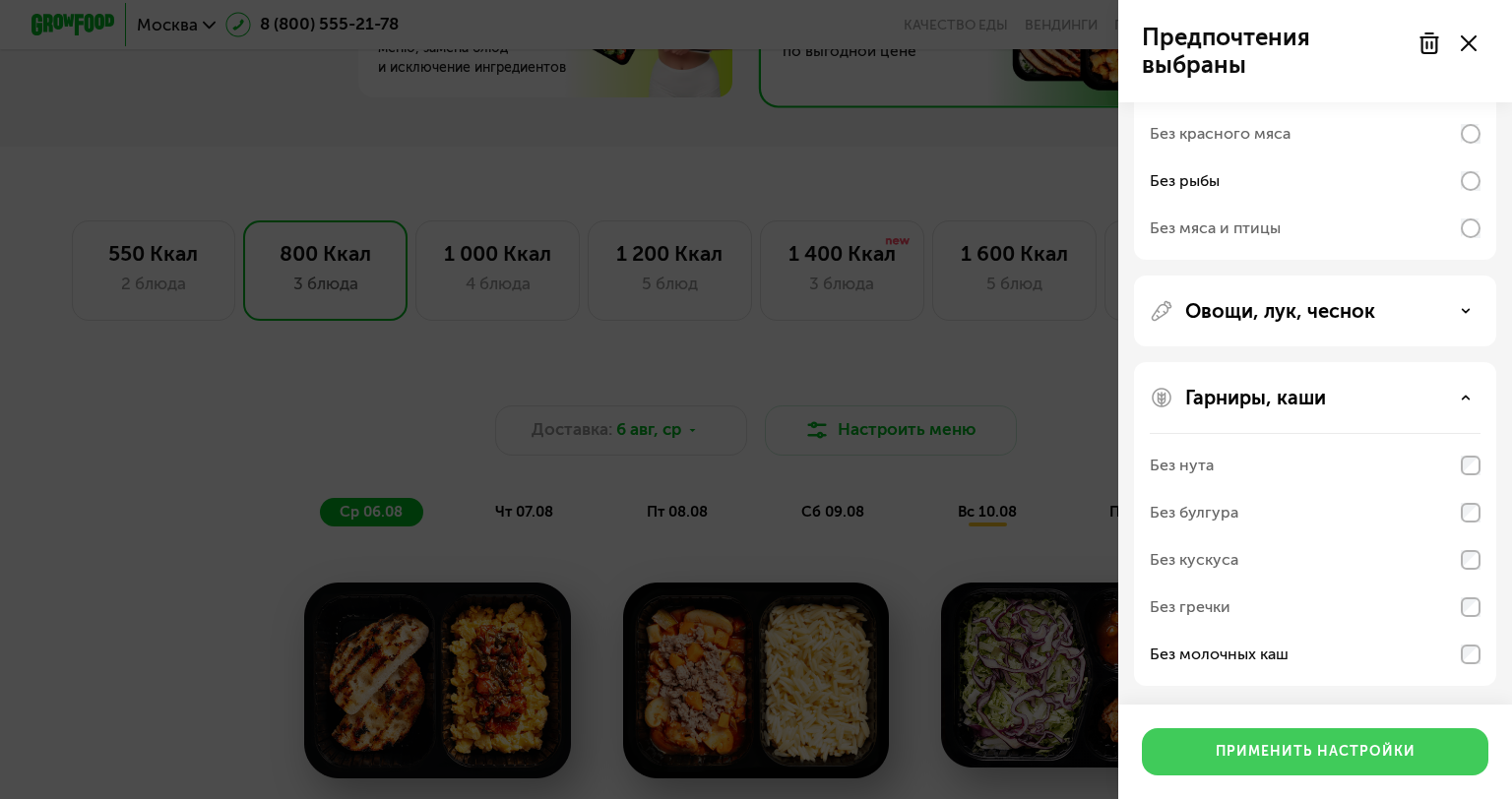 click on "Применить настройки" at bounding box center [1315, 752] 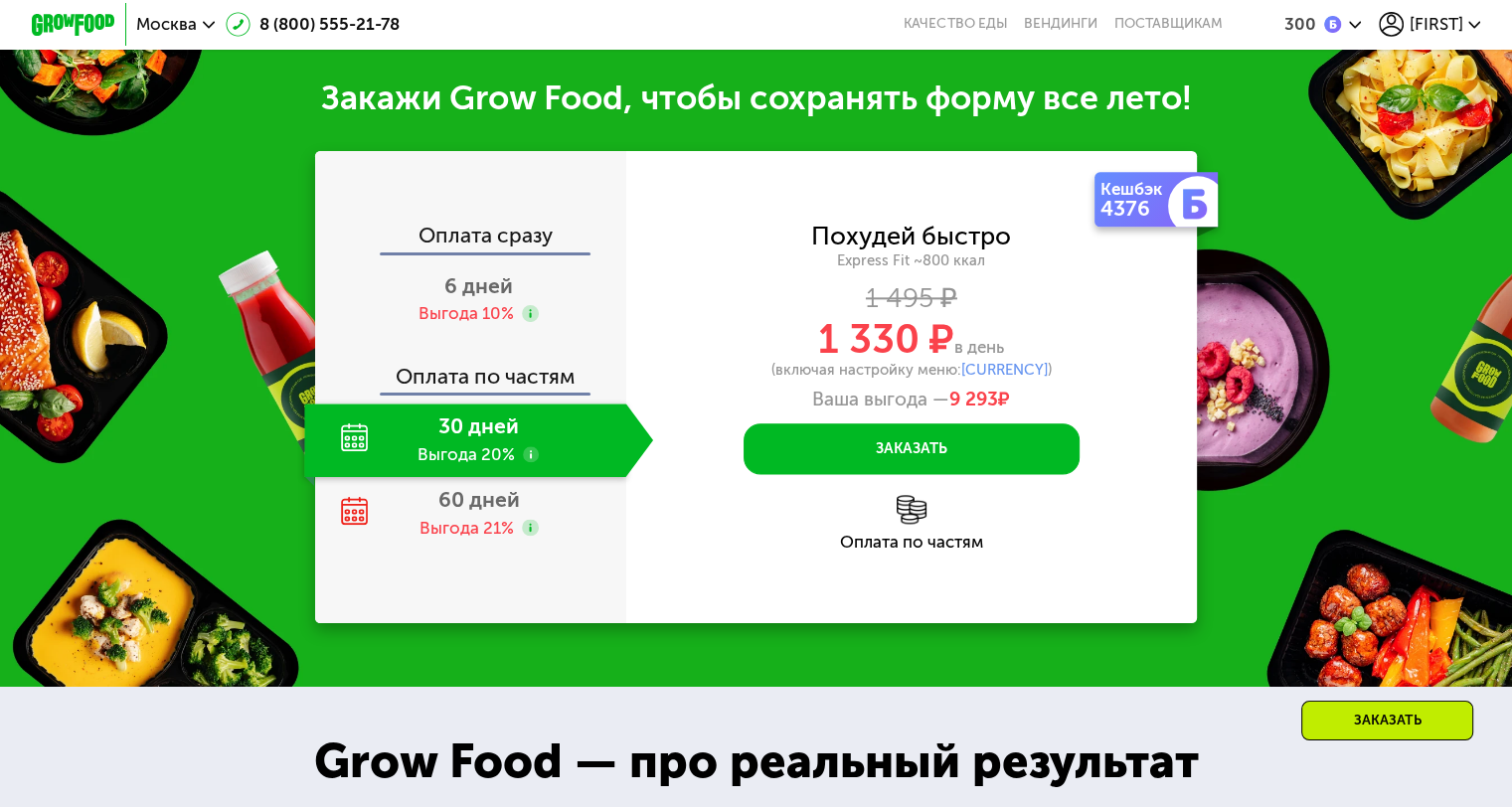 scroll, scrollTop: 2385, scrollLeft: 0, axis: vertical 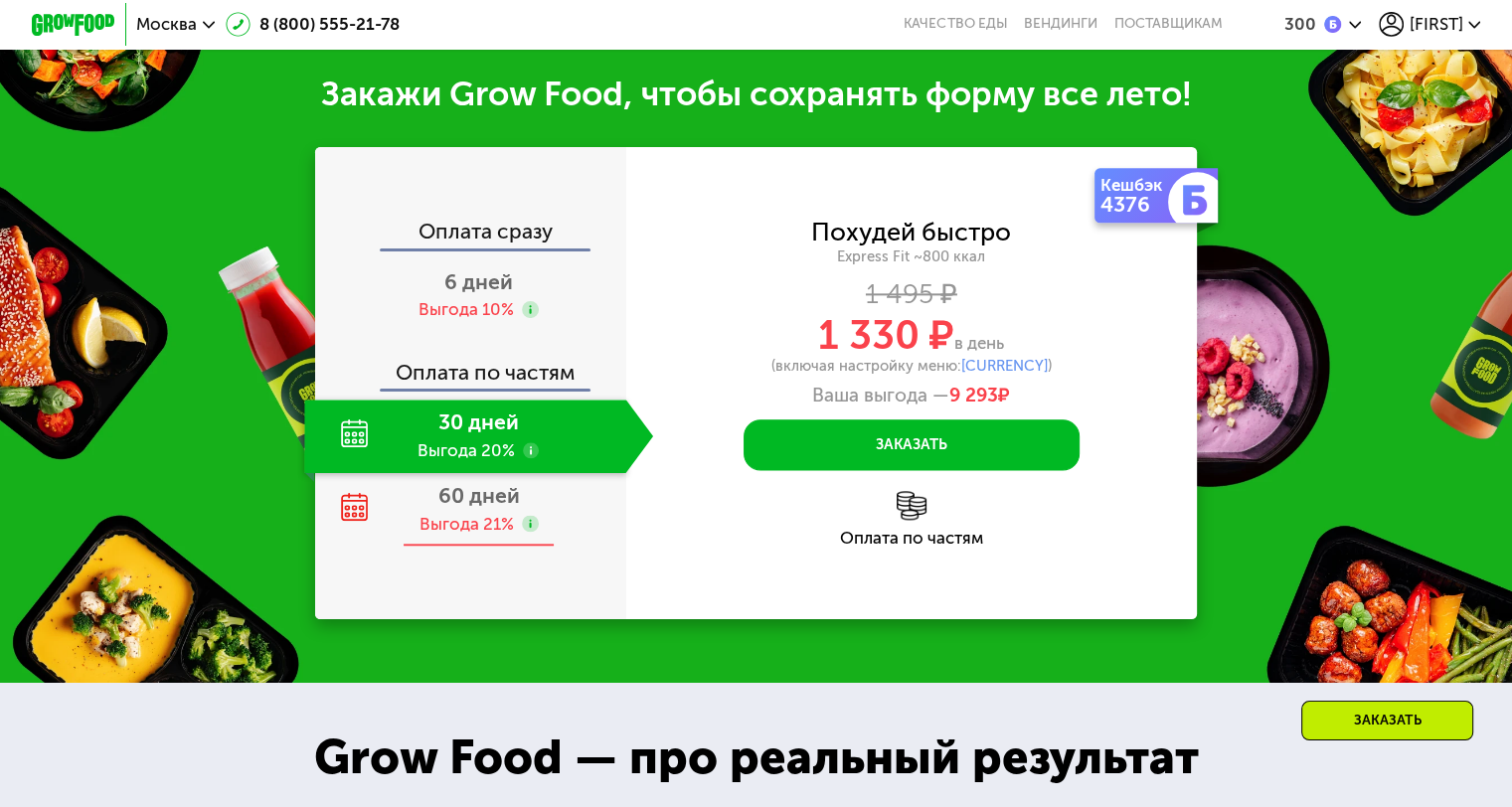 click on "60 дней" at bounding box center (479, 495) 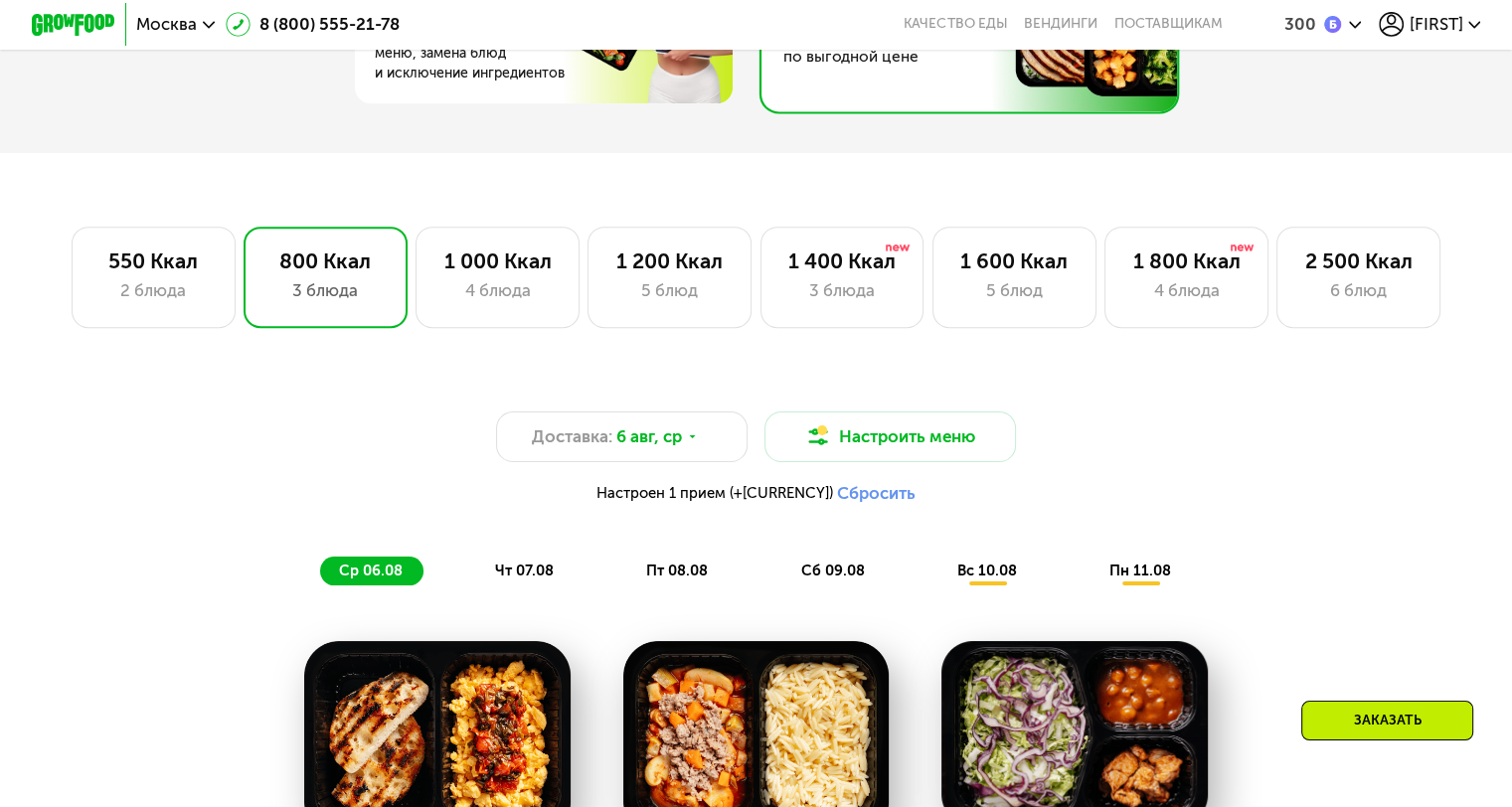 scroll, scrollTop: 795, scrollLeft: 0, axis: vertical 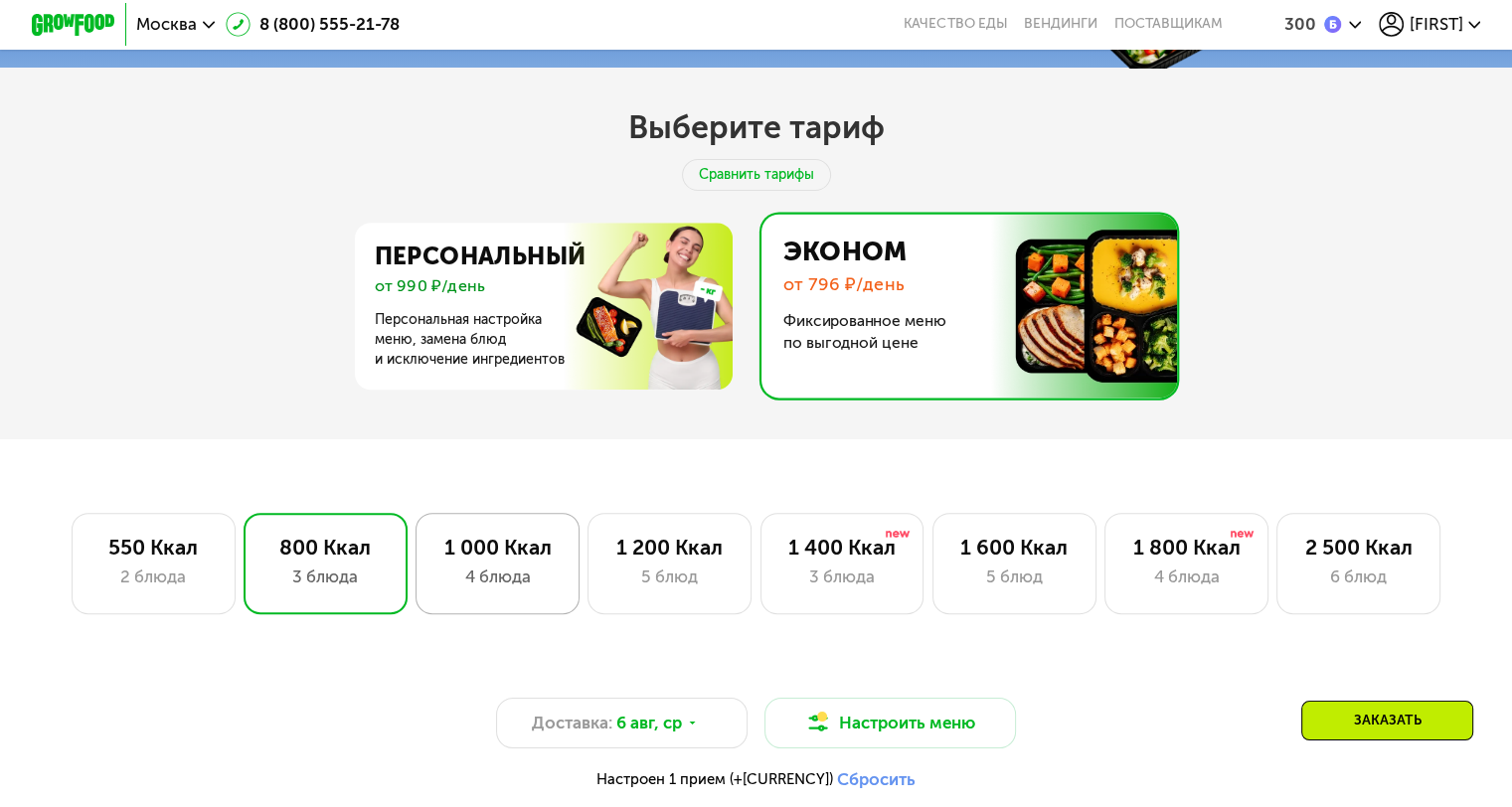 click on "1 000 Ккал" at bounding box center (497, 547) 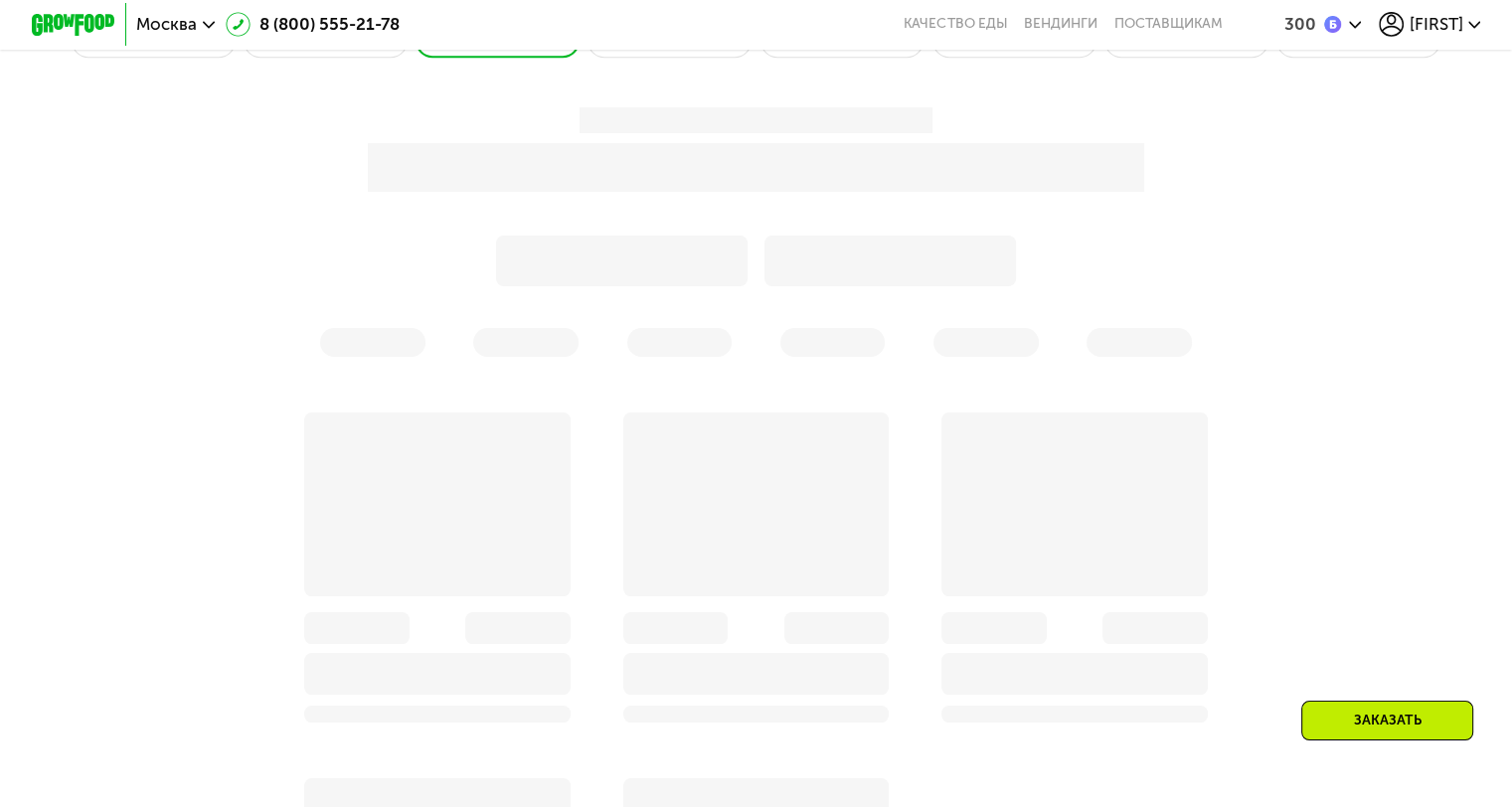 scroll, scrollTop: 1391, scrollLeft: 0, axis: vertical 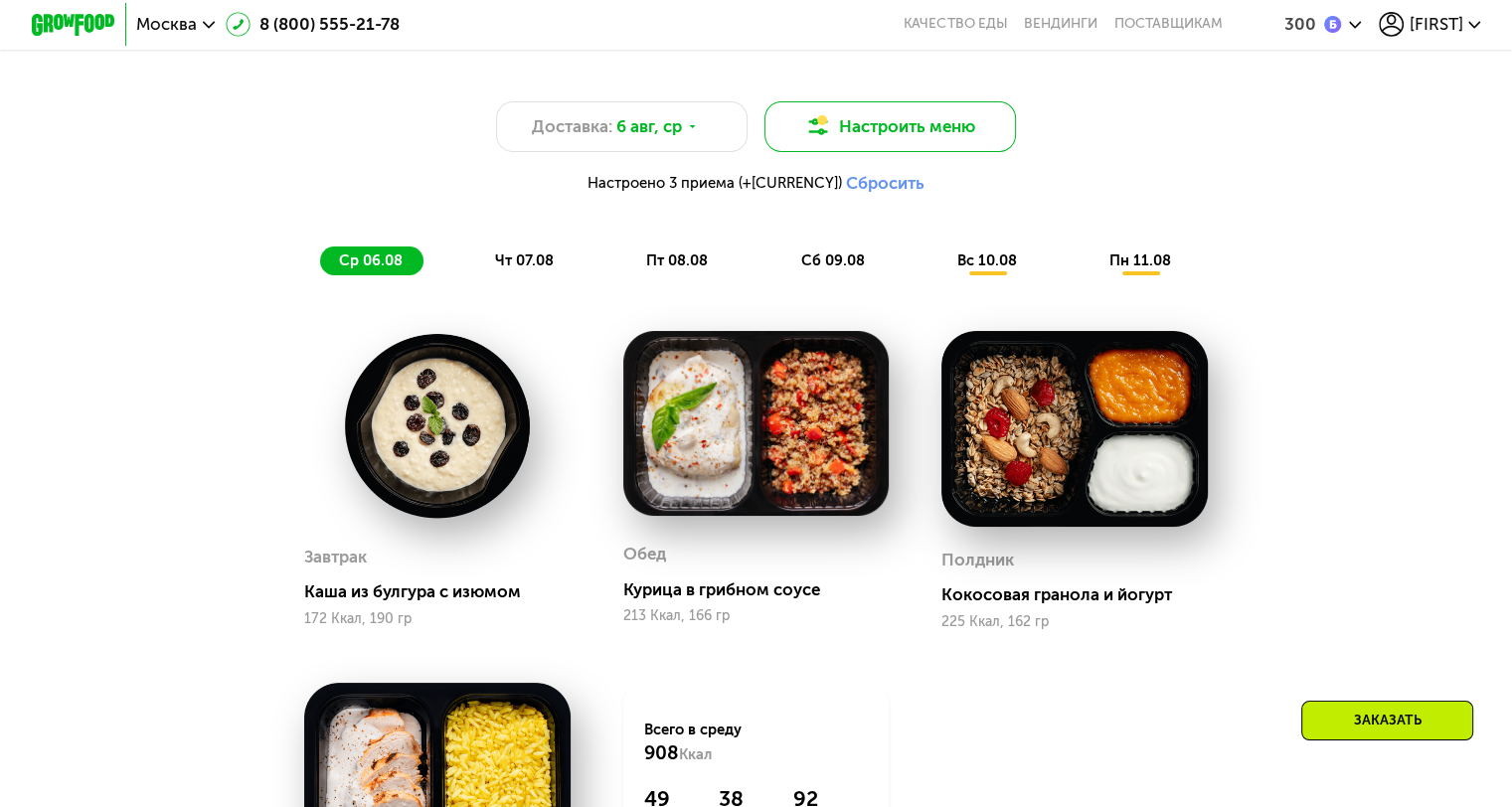 click on "Настроить меню" at bounding box center (891, 126) 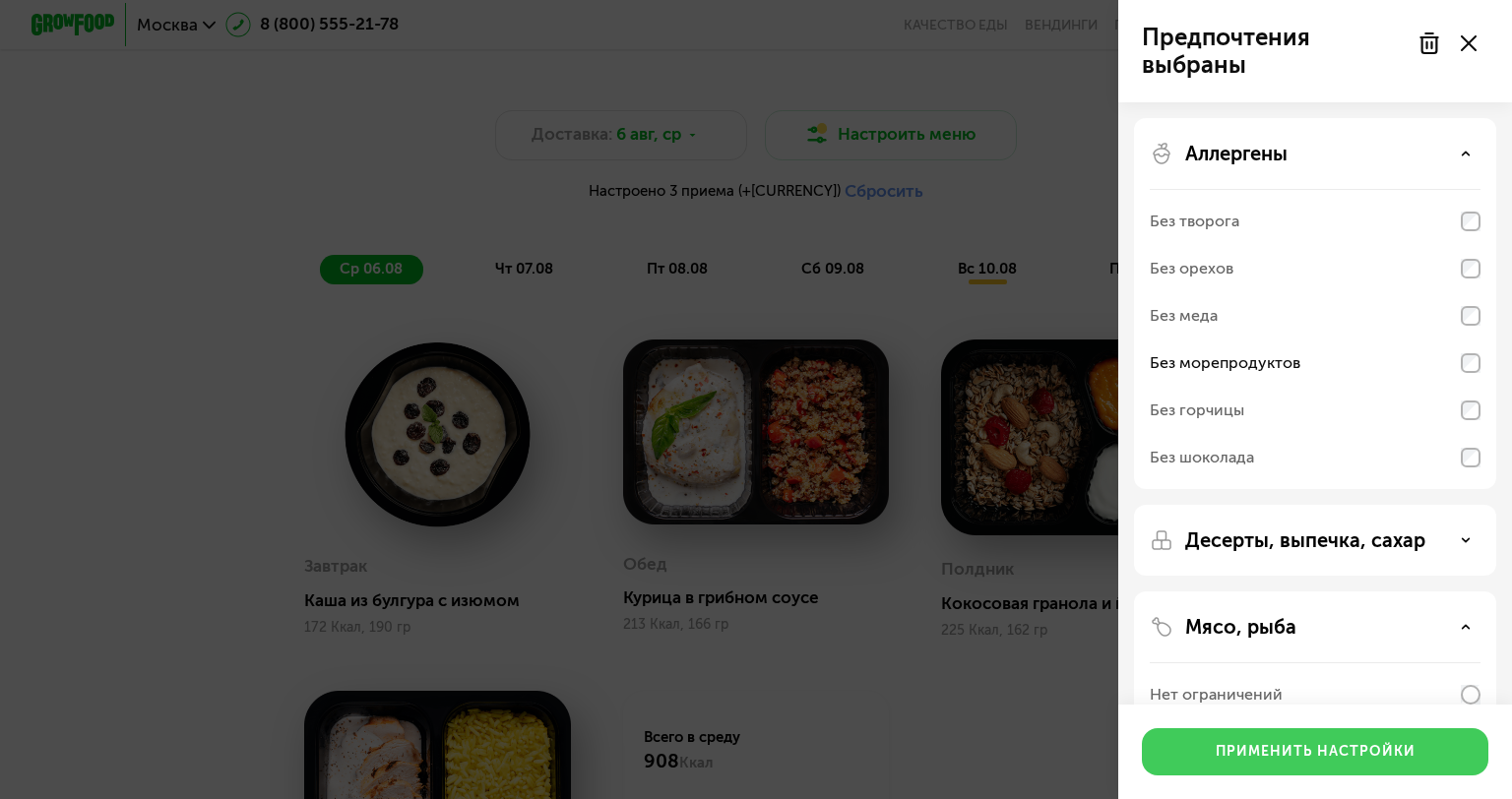 click on "Применить настройки" at bounding box center (1315, 752) 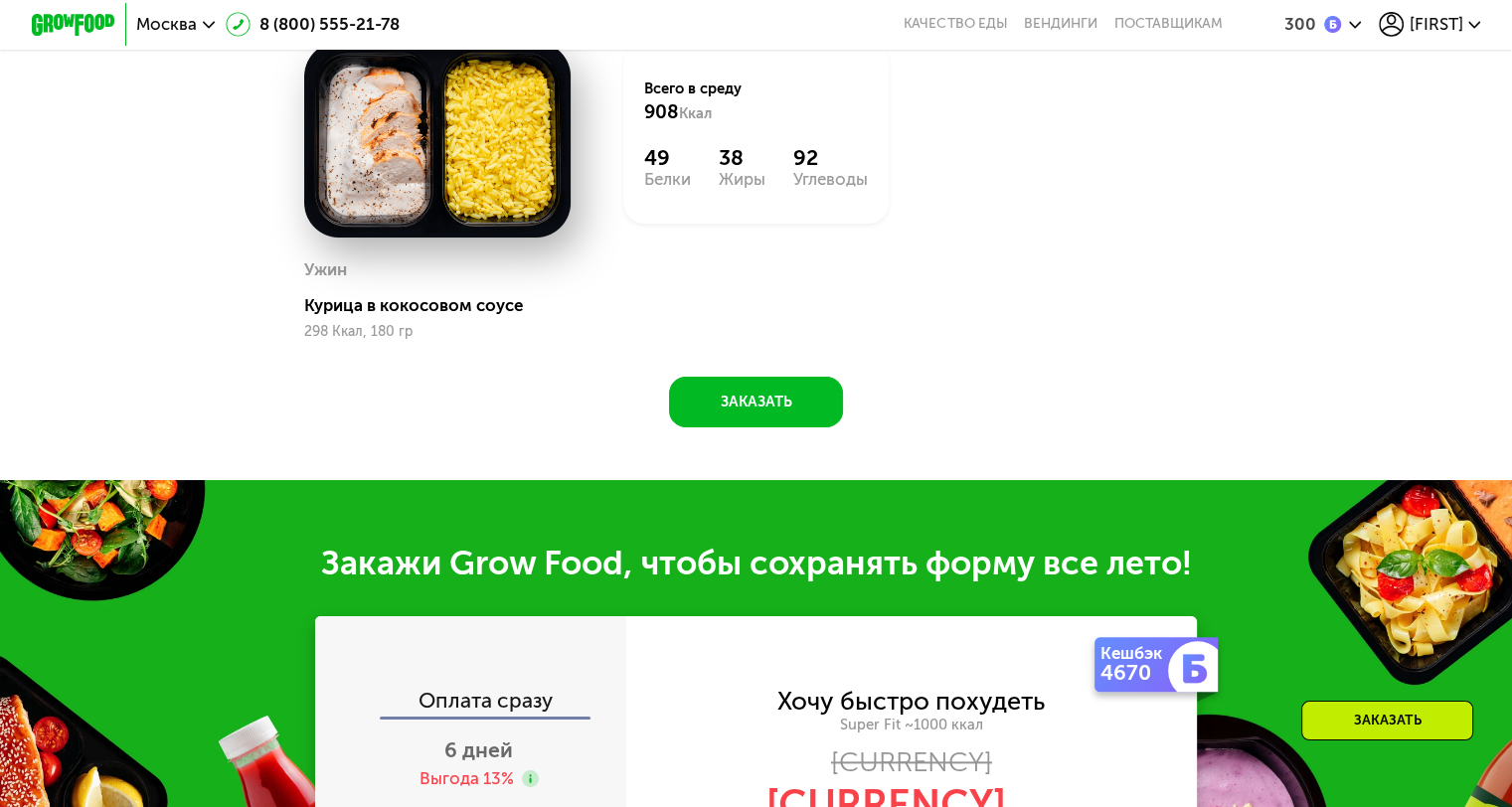 scroll, scrollTop: 2286, scrollLeft: 0, axis: vertical 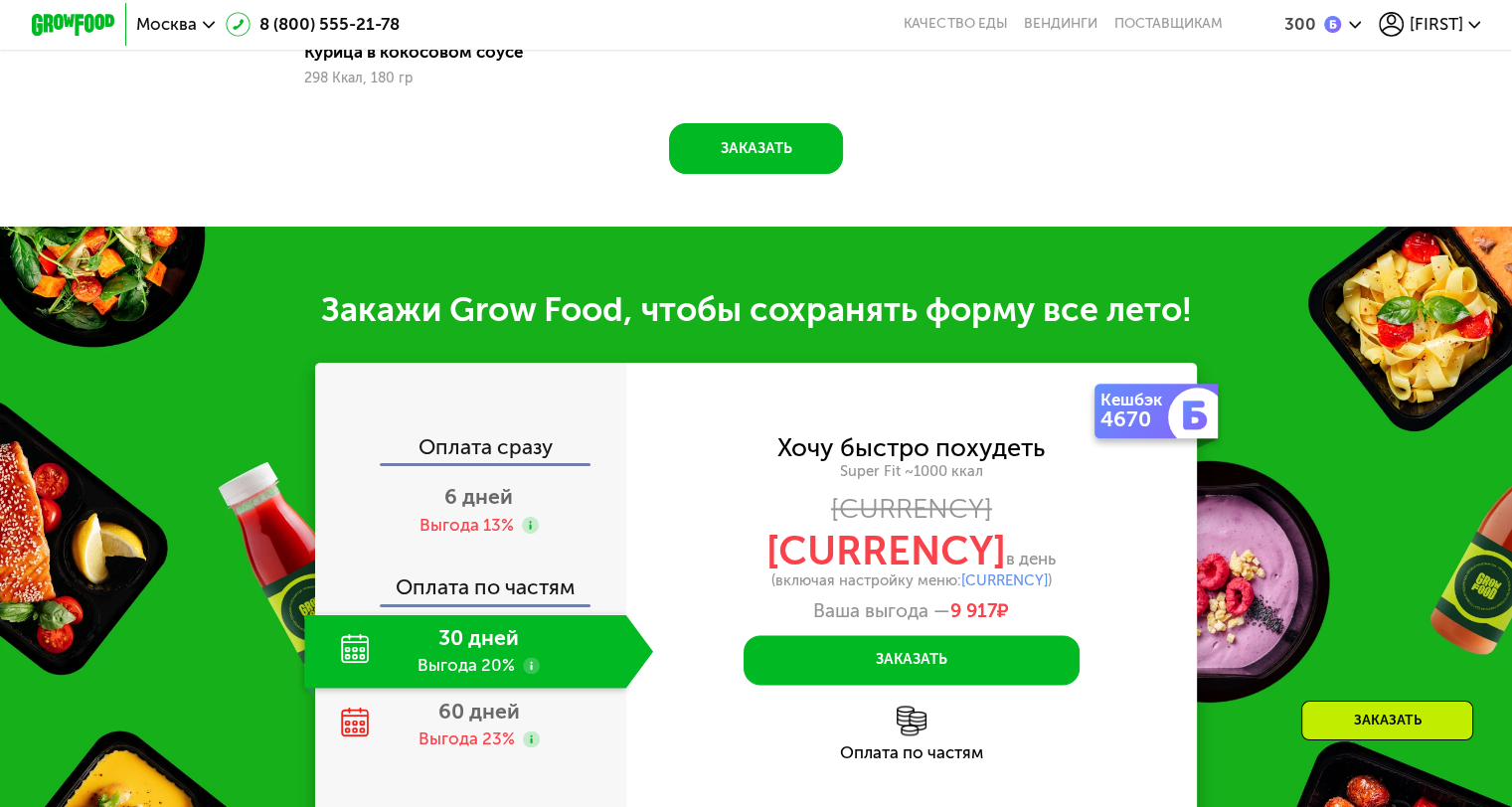 click 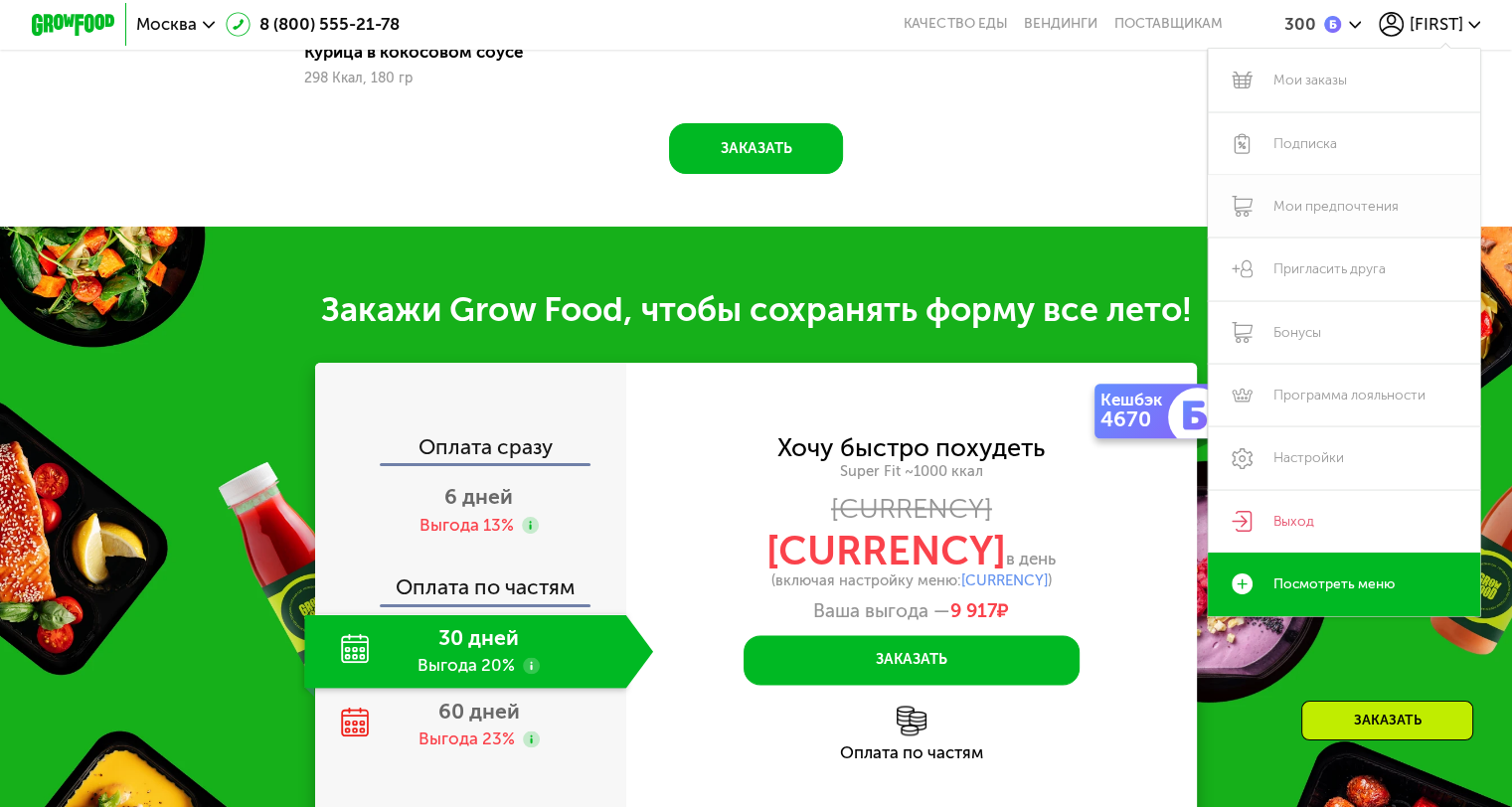 click on "Мои предпочтения" at bounding box center (1344, 206) 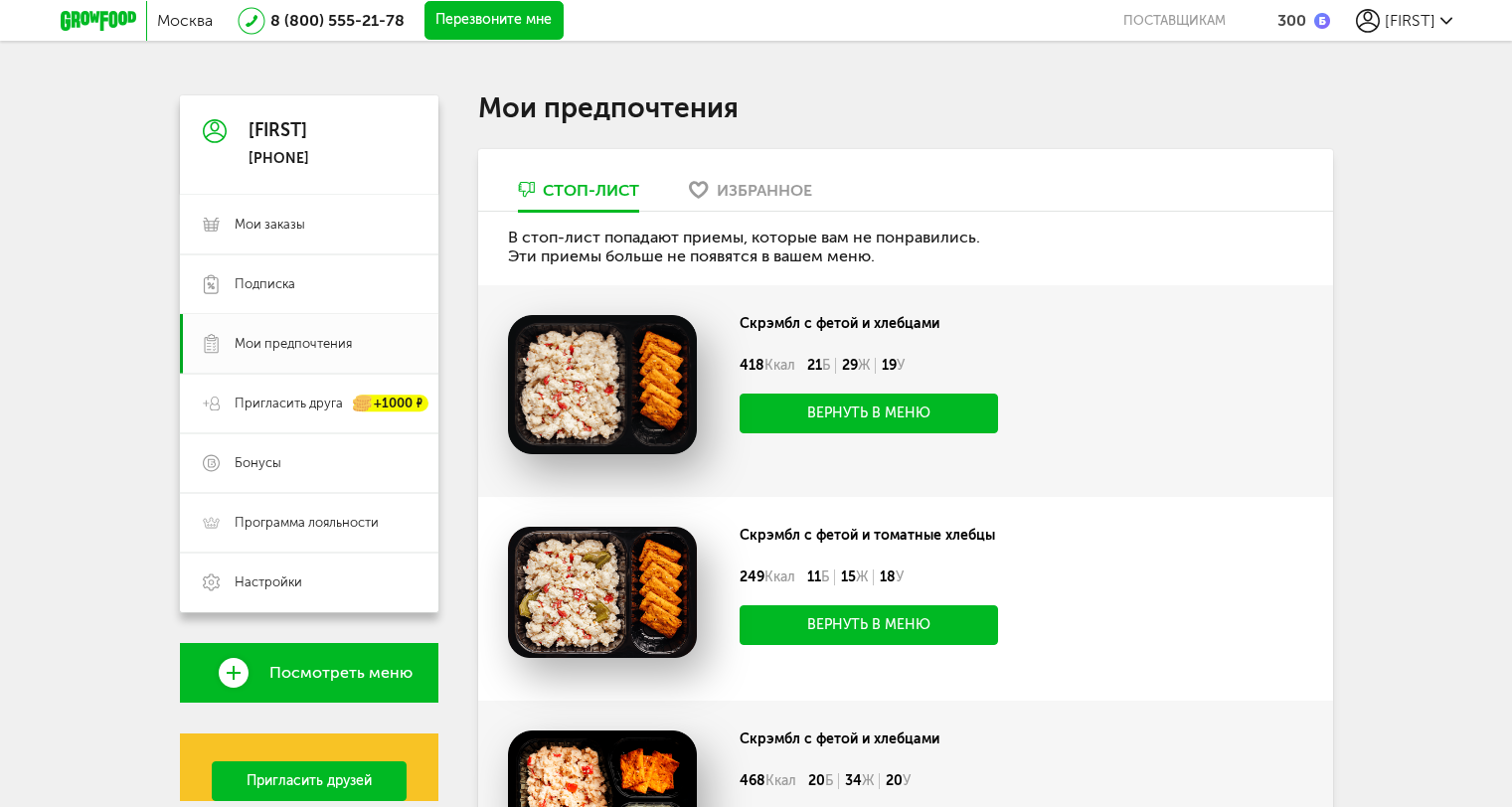 scroll, scrollTop: 0, scrollLeft: 0, axis: both 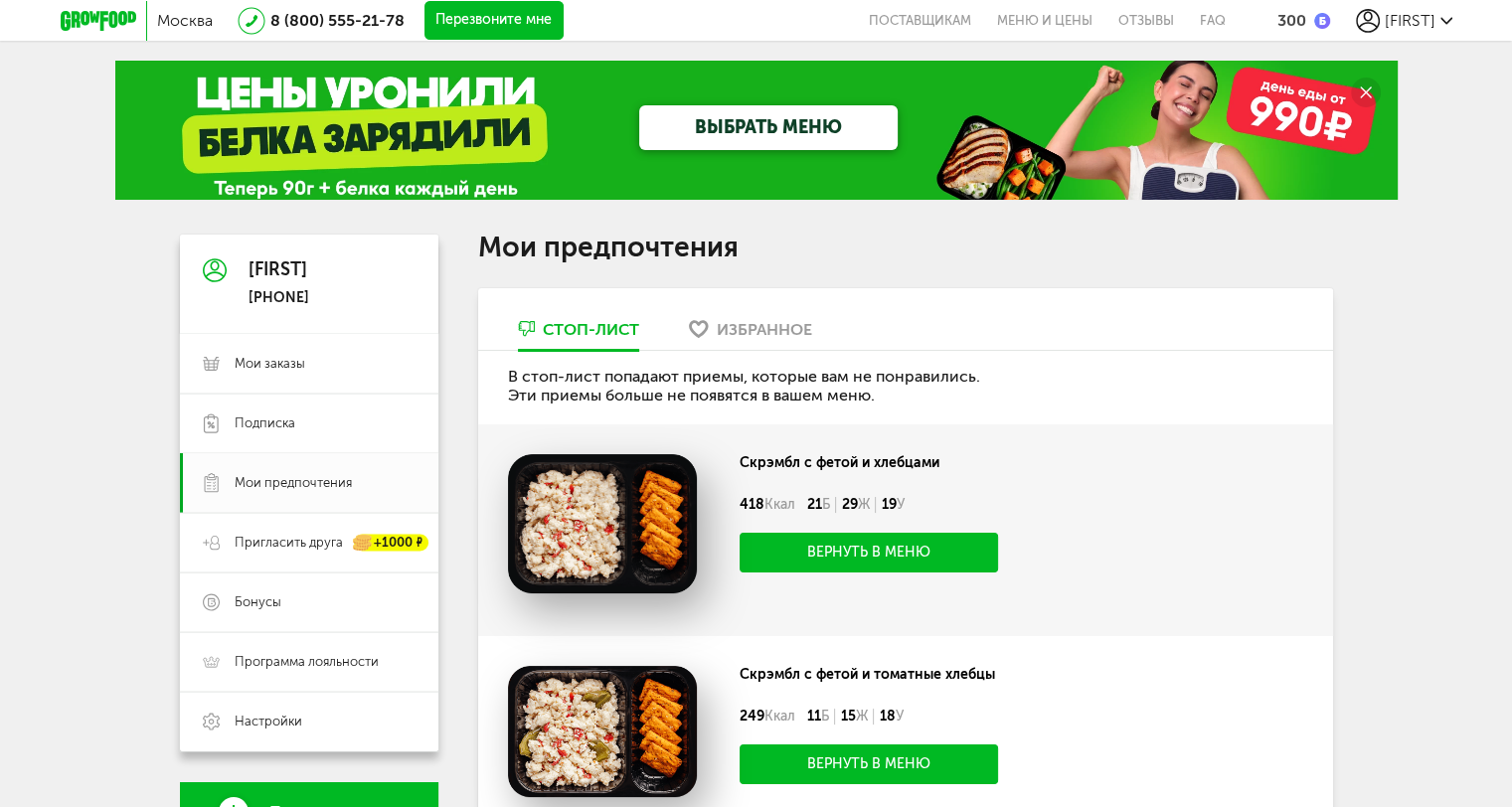 click on "ВЫБРАТЬ МЕНЮ" at bounding box center [756, 130] 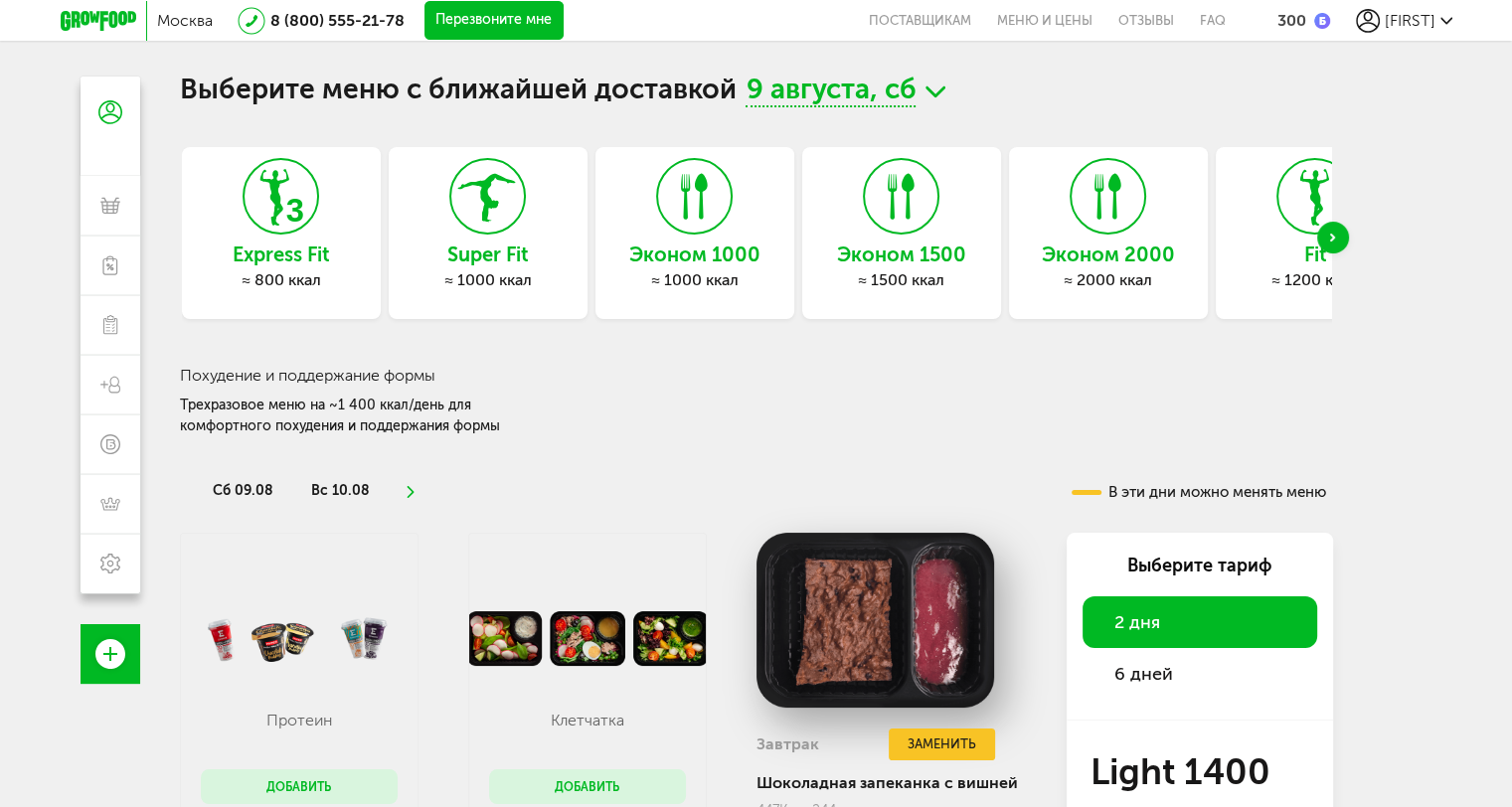 scroll, scrollTop: 0, scrollLeft: 0, axis: both 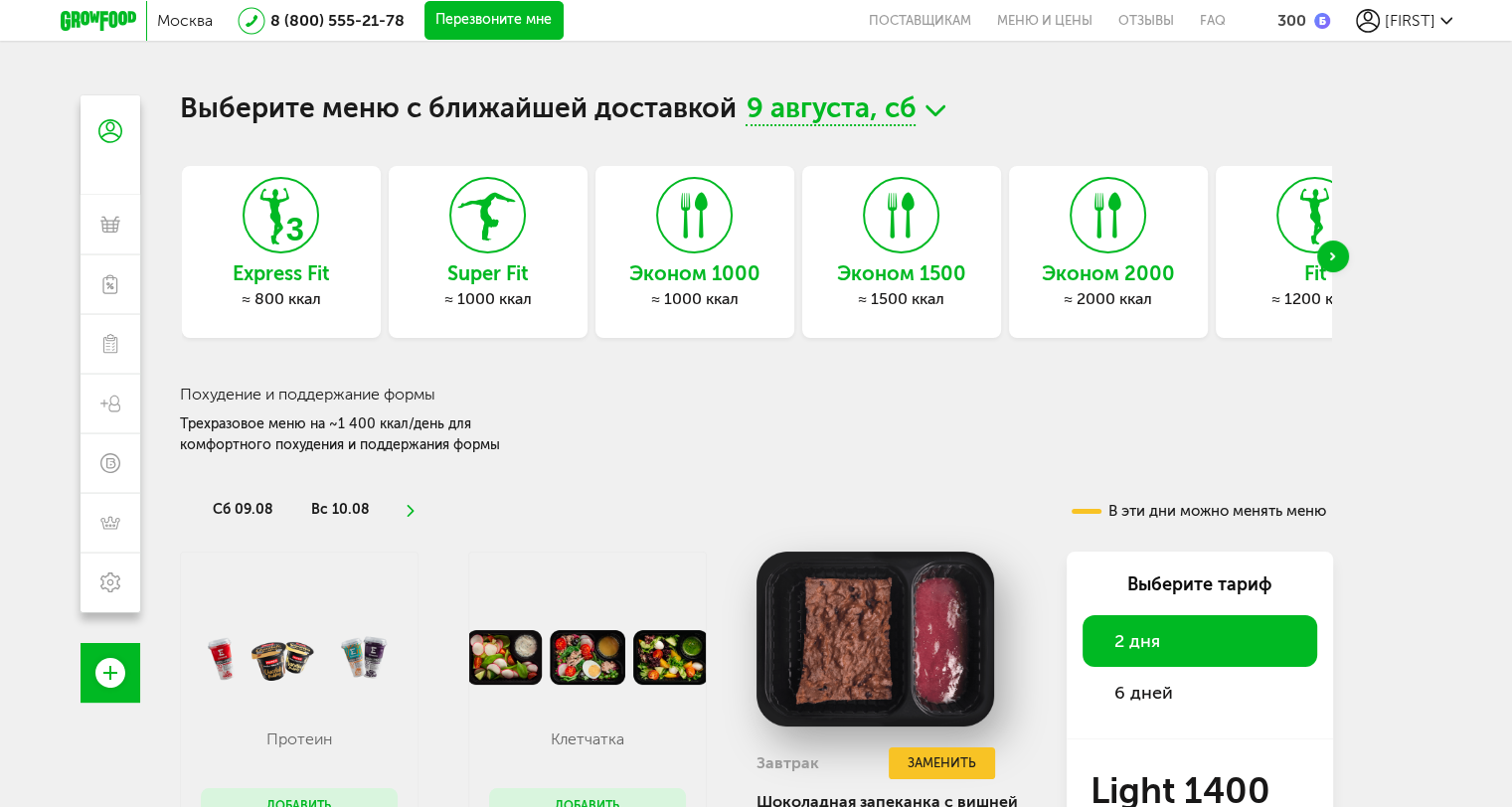 click 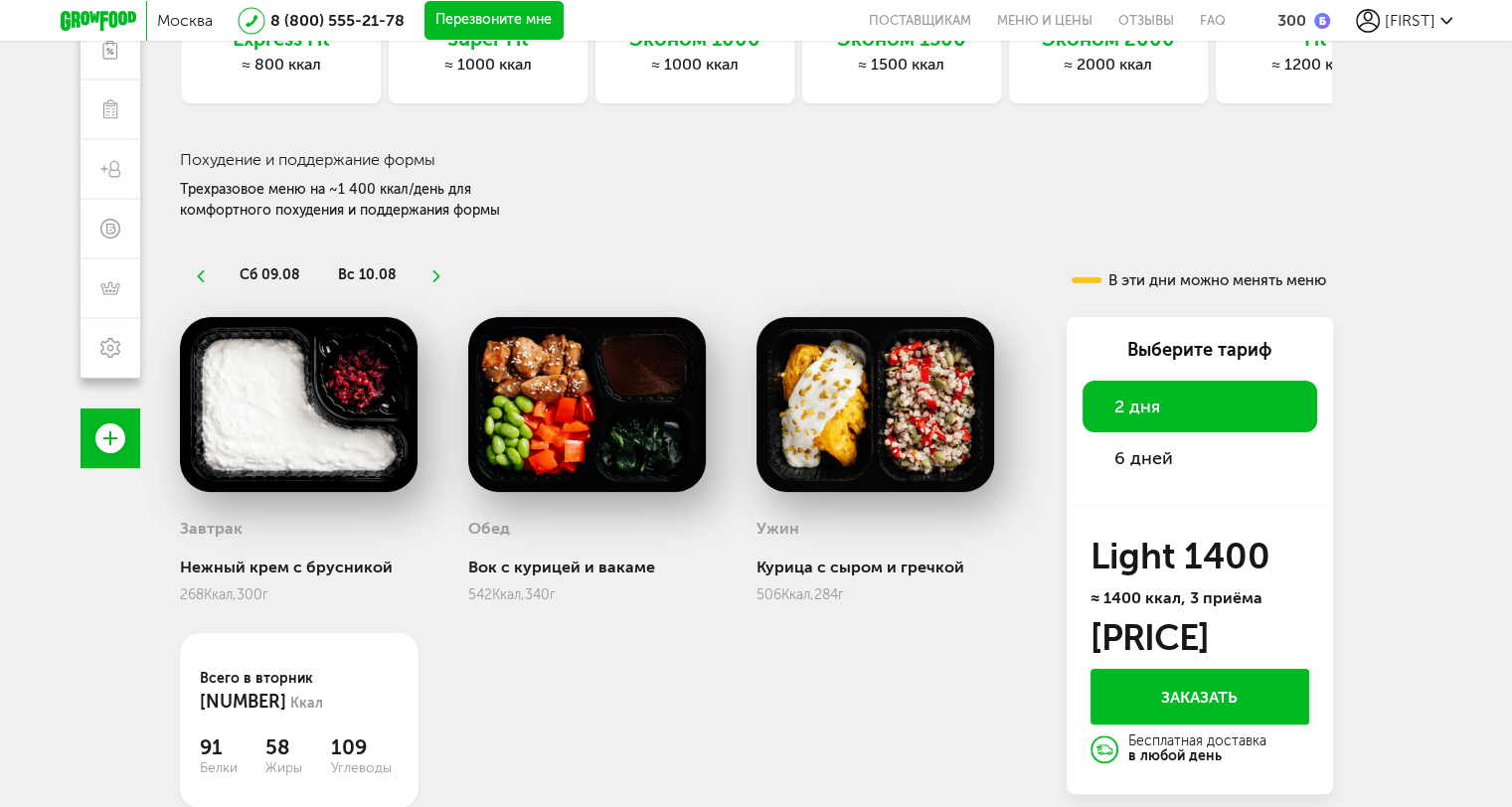 scroll, scrollTop: 298, scrollLeft: 0, axis: vertical 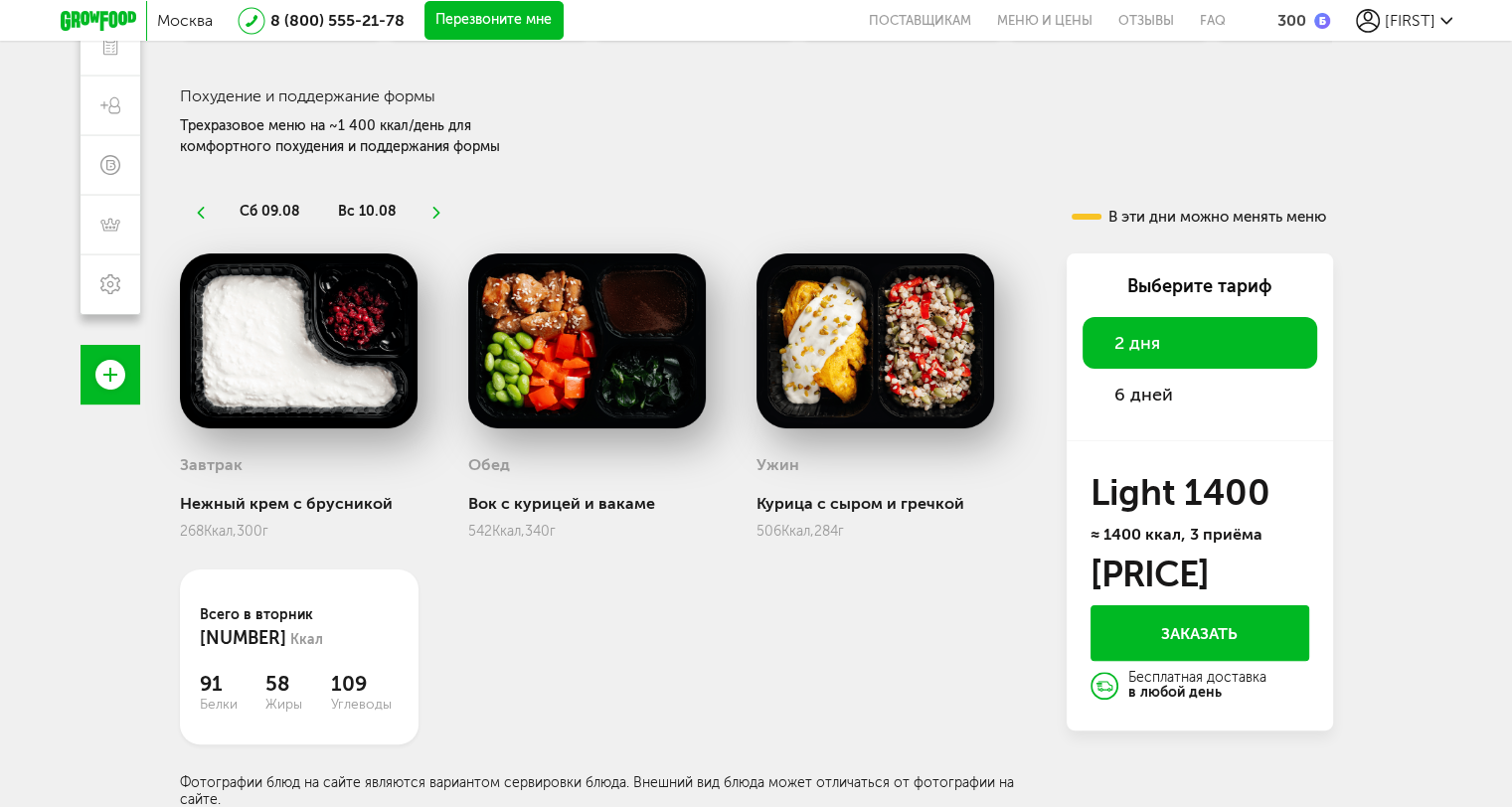 click 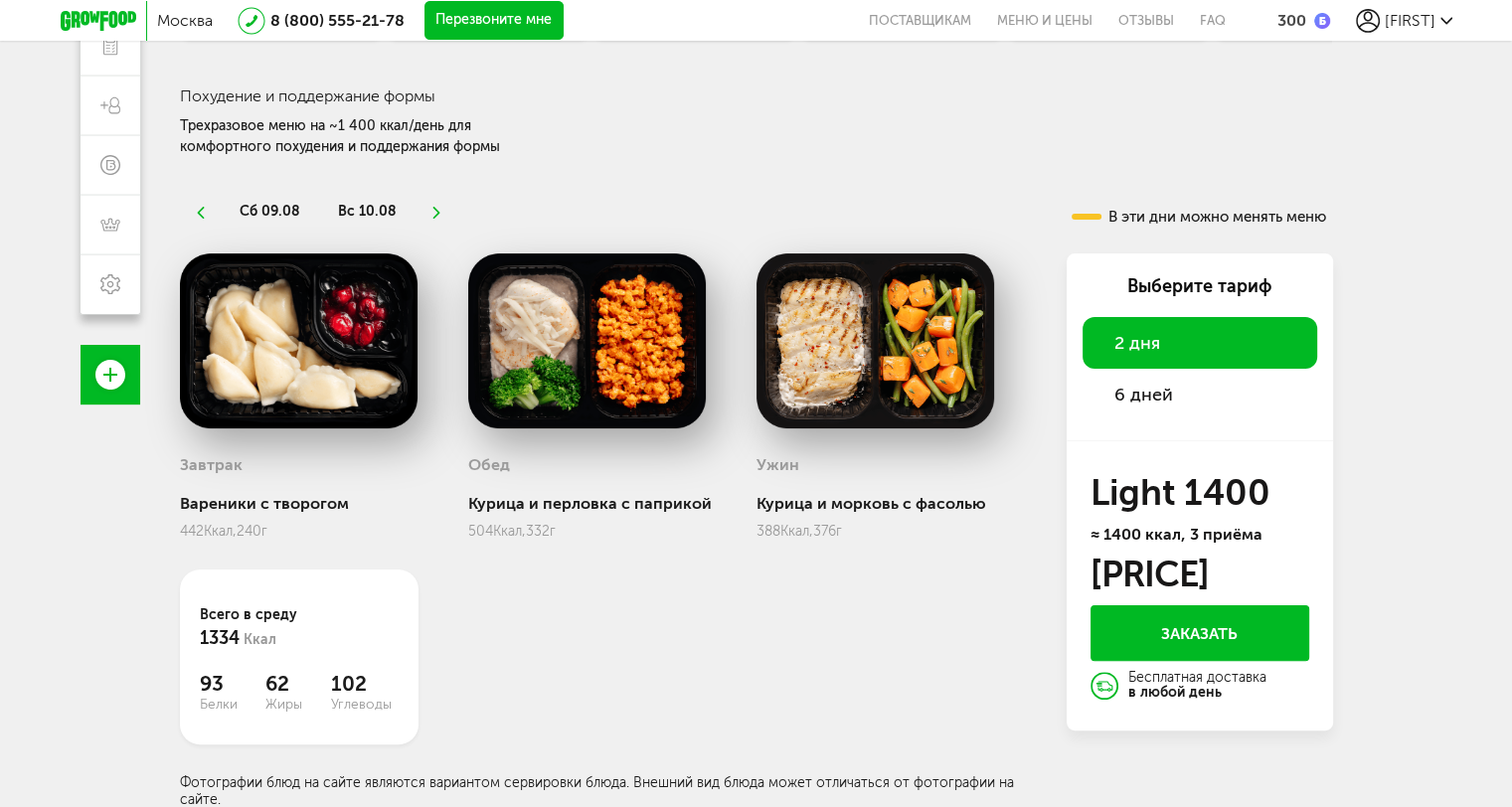 click 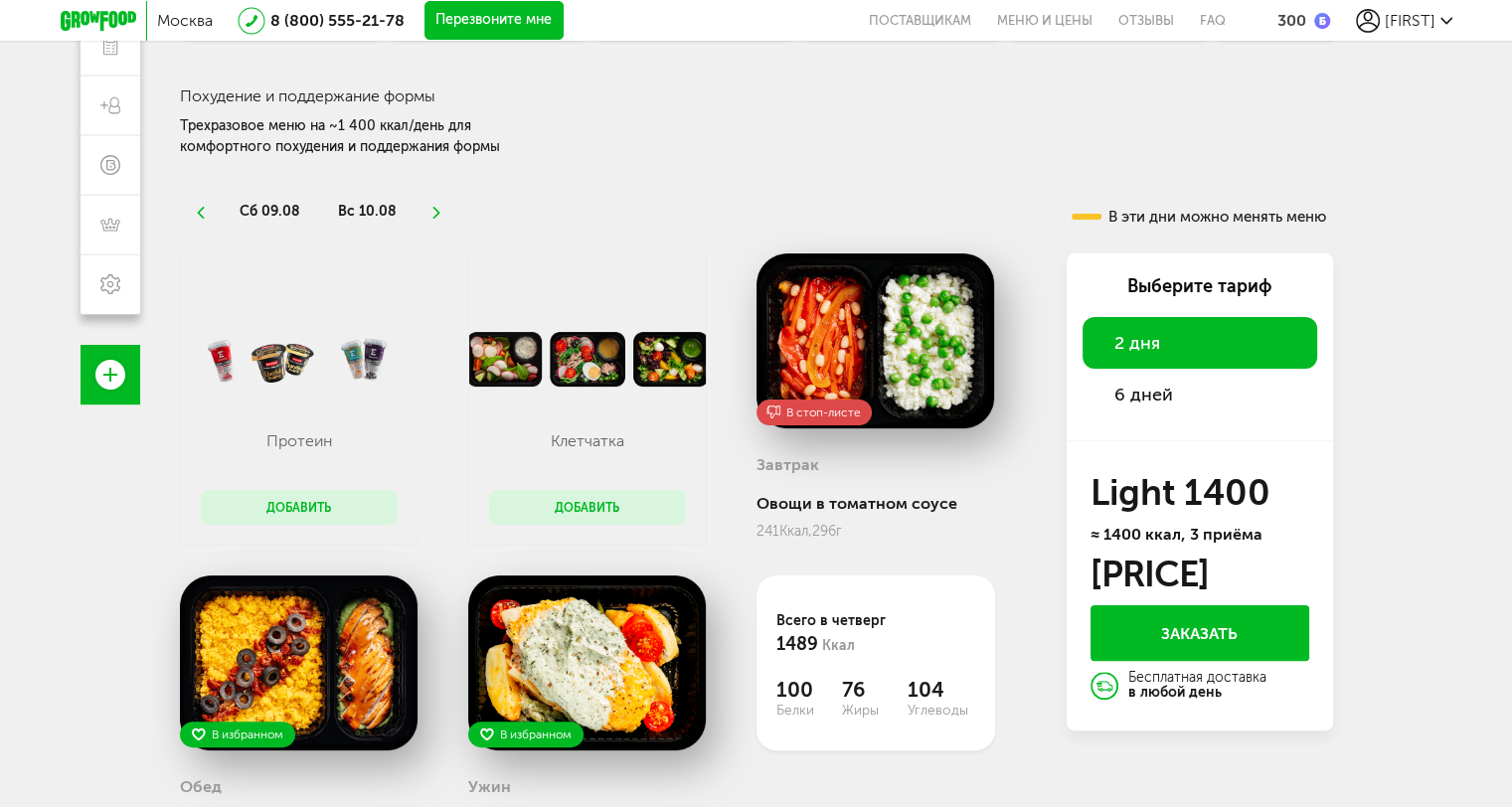 click on "сб 09.08 вс 10.08        В эти дни можно менять меню" at bounding box center (756, 202) 